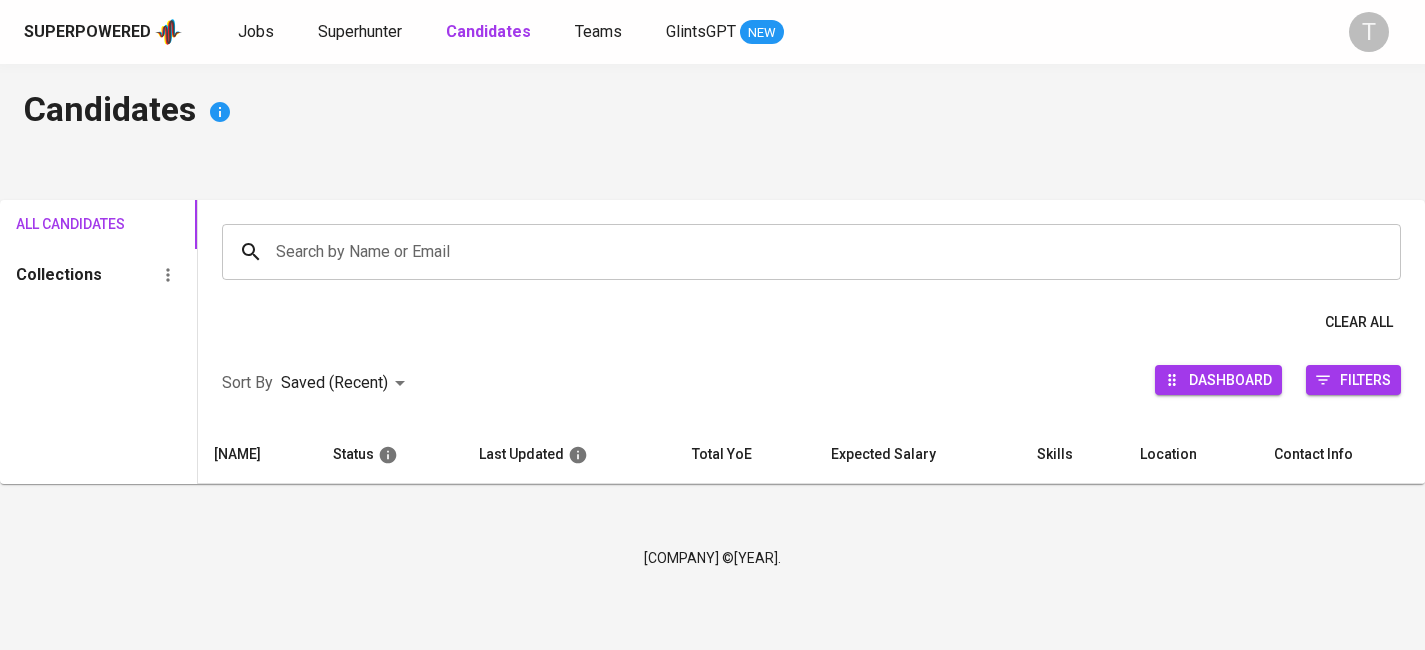 scroll, scrollTop: 0, scrollLeft: 0, axis: both 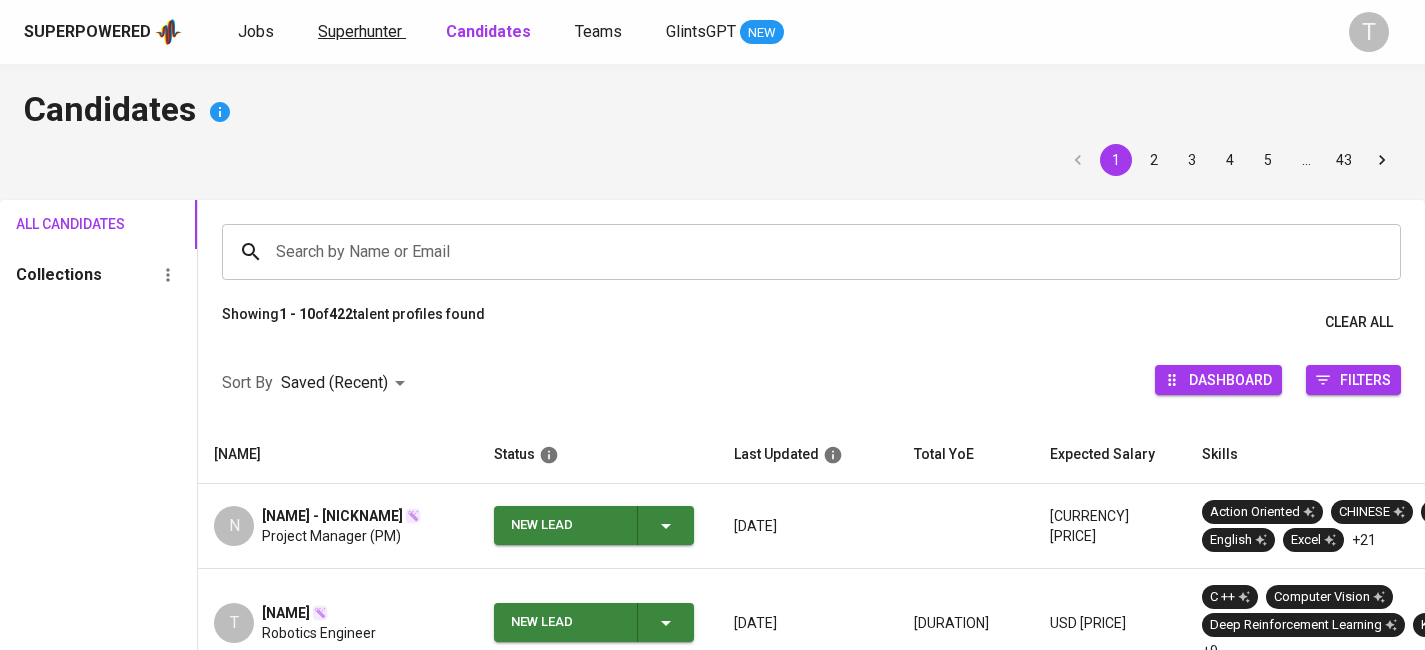 click on "Superhunter" at bounding box center [360, 31] 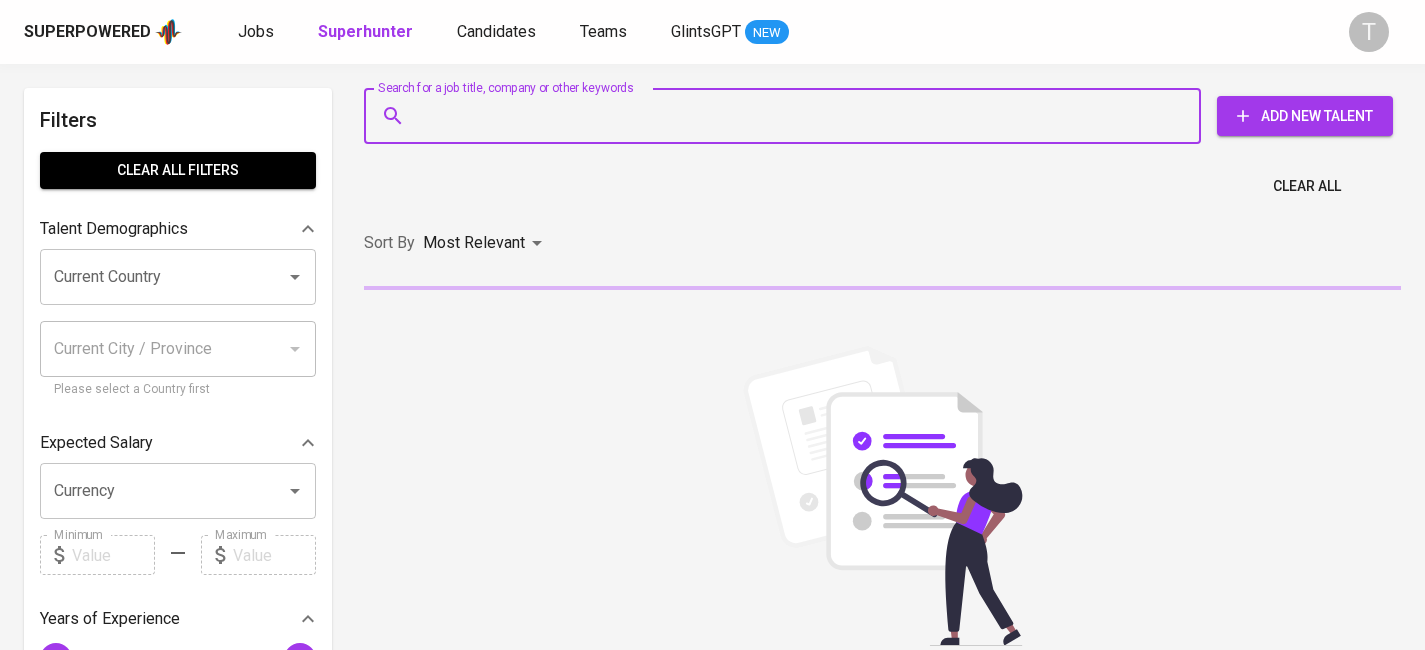 click on "Search for a job title, company or other keywords" at bounding box center [787, 116] 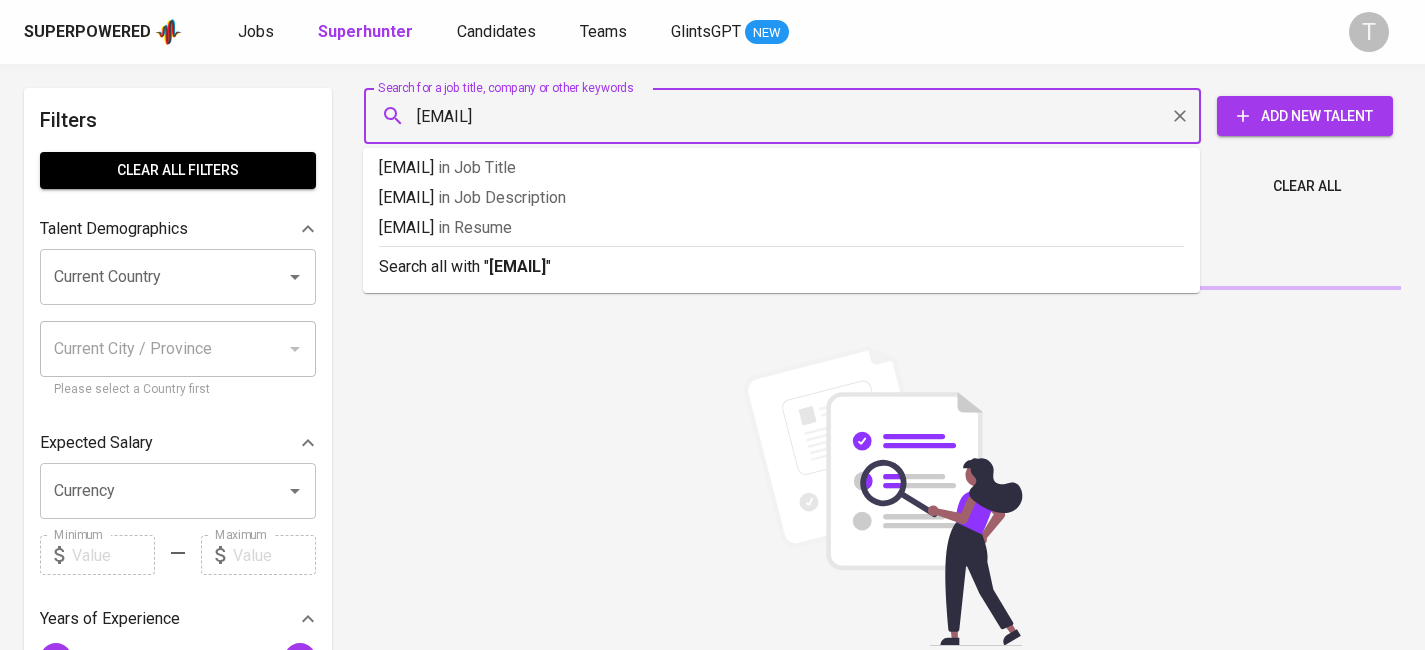 type 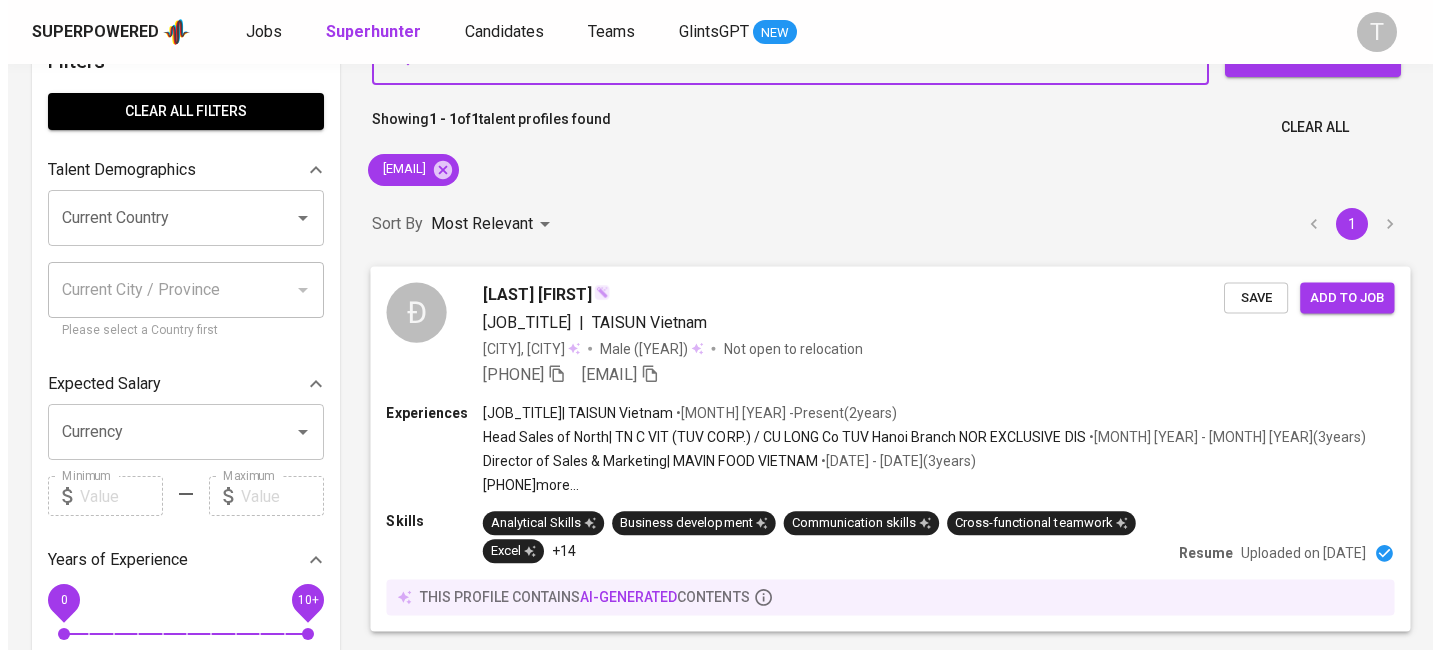 scroll, scrollTop: 63, scrollLeft: 0, axis: vertical 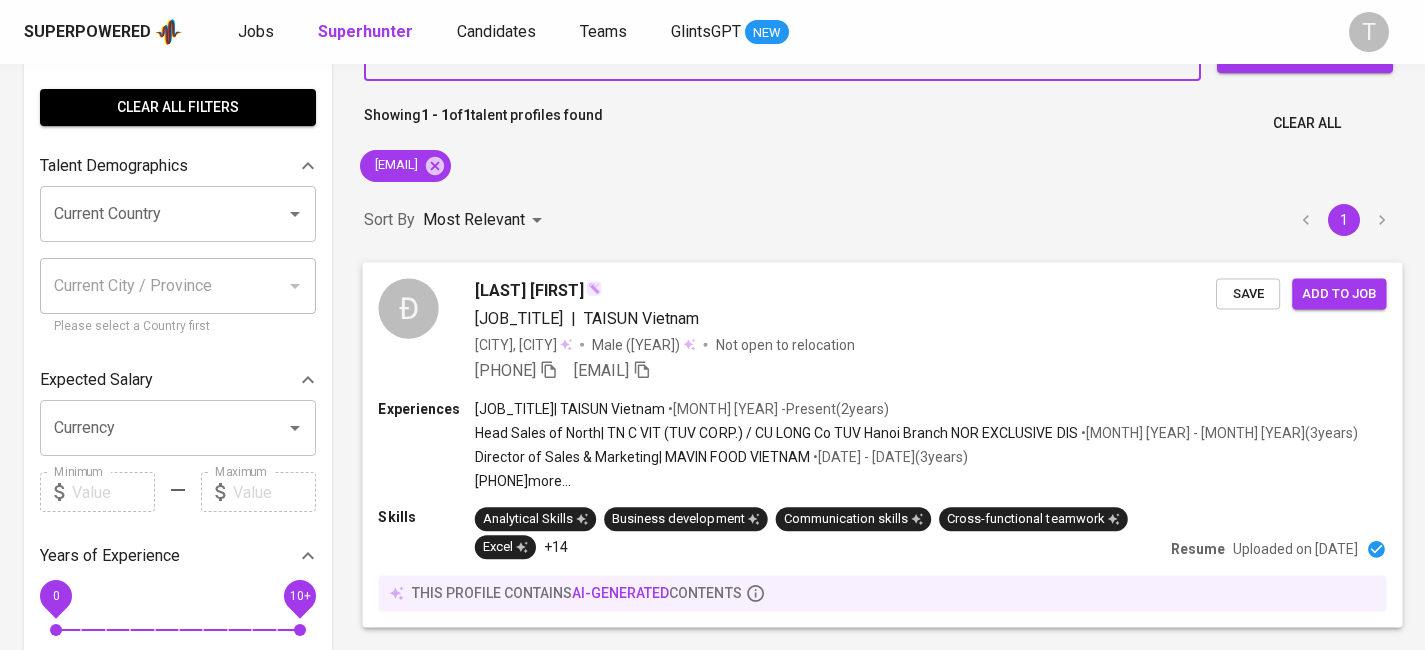 click on "Head of North Region / HOR | TAISUN Vietnam" at bounding box center [845, 318] 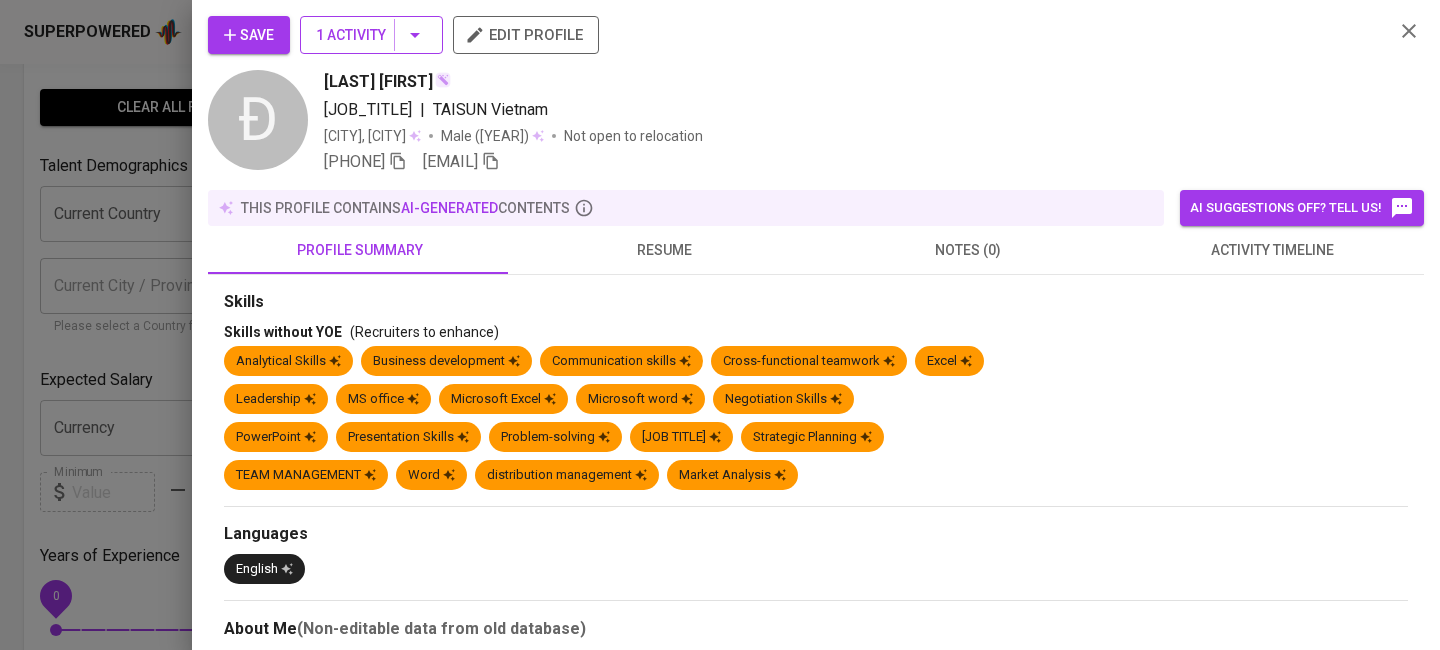 click on "1 Activity" at bounding box center [371, 35] 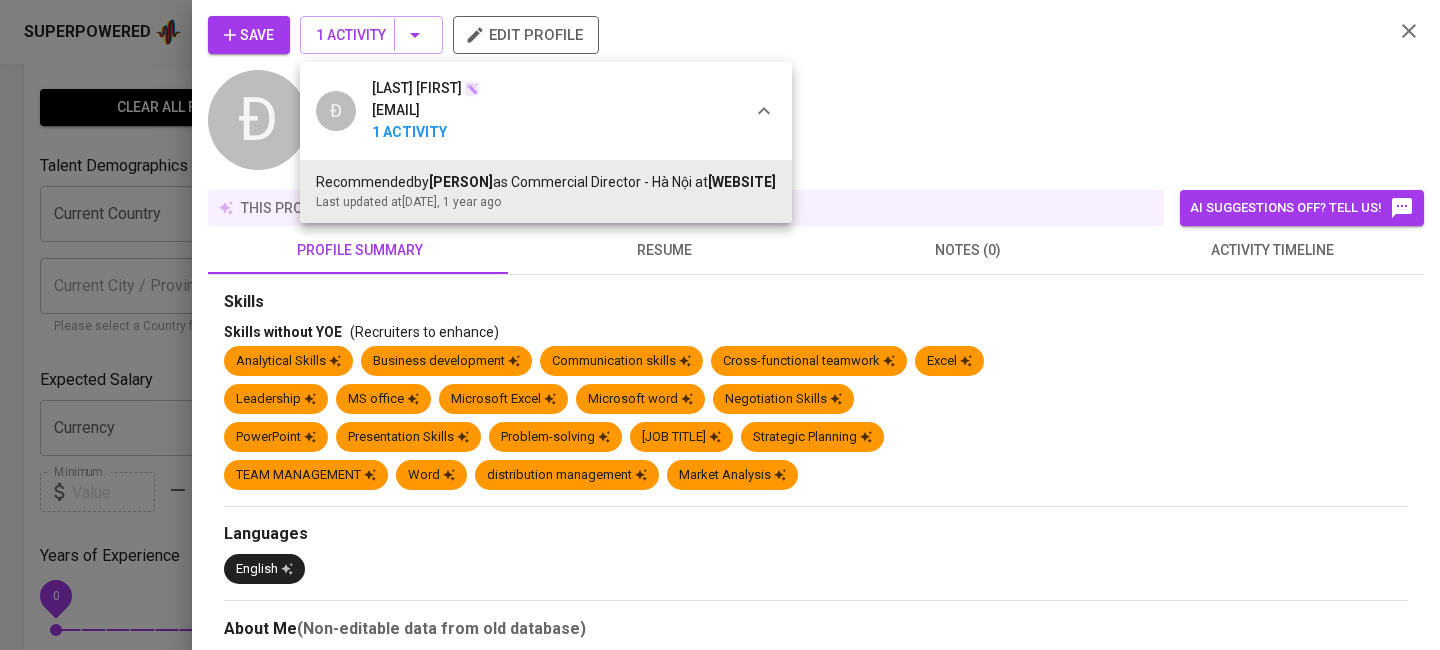 click on "Last updated at  May 09, 2024 , 1 year ago" at bounding box center (546, 202) 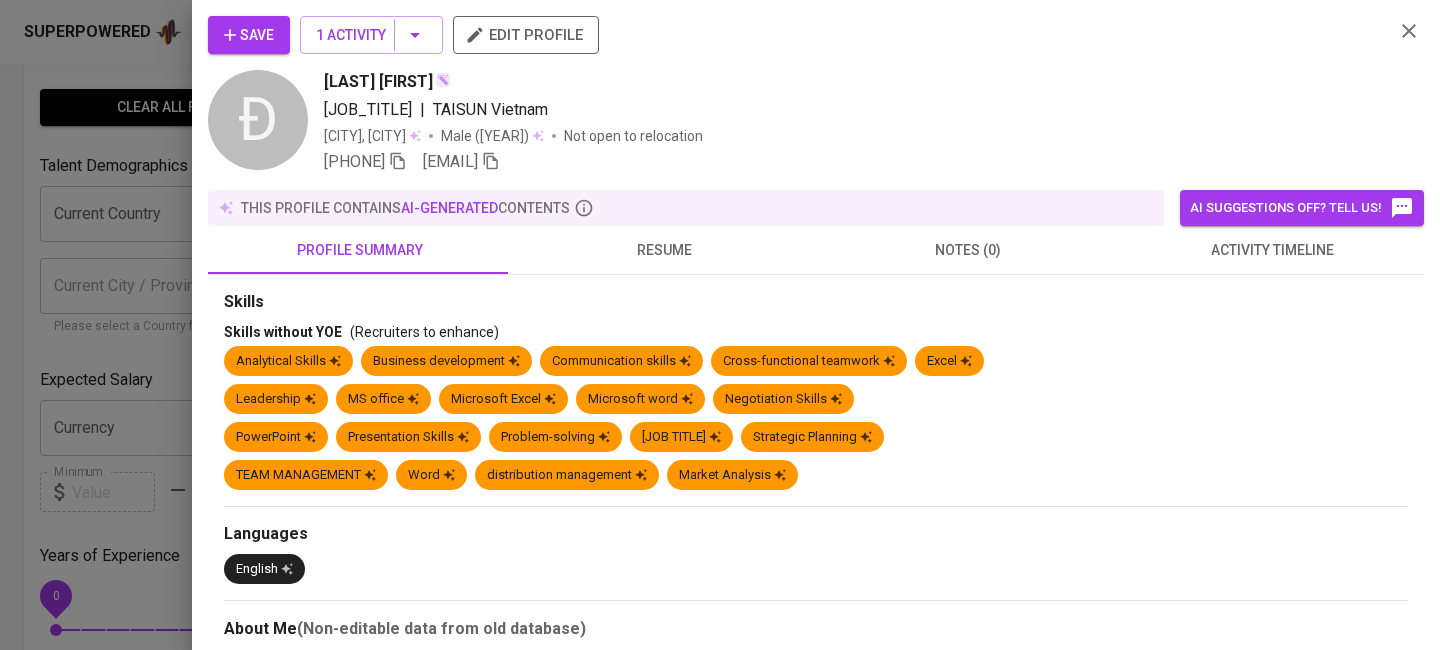 click on "resume" at bounding box center (360, 250) 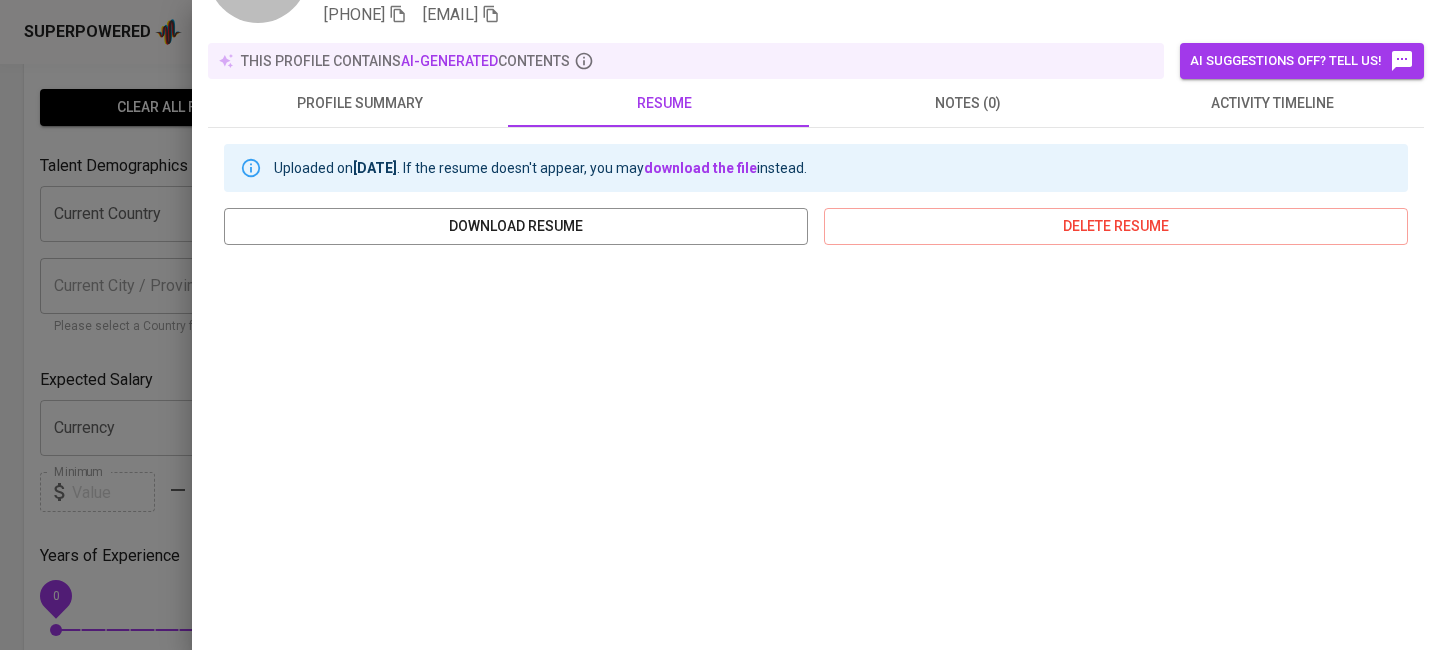 scroll, scrollTop: 262, scrollLeft: 0, axis: vertical 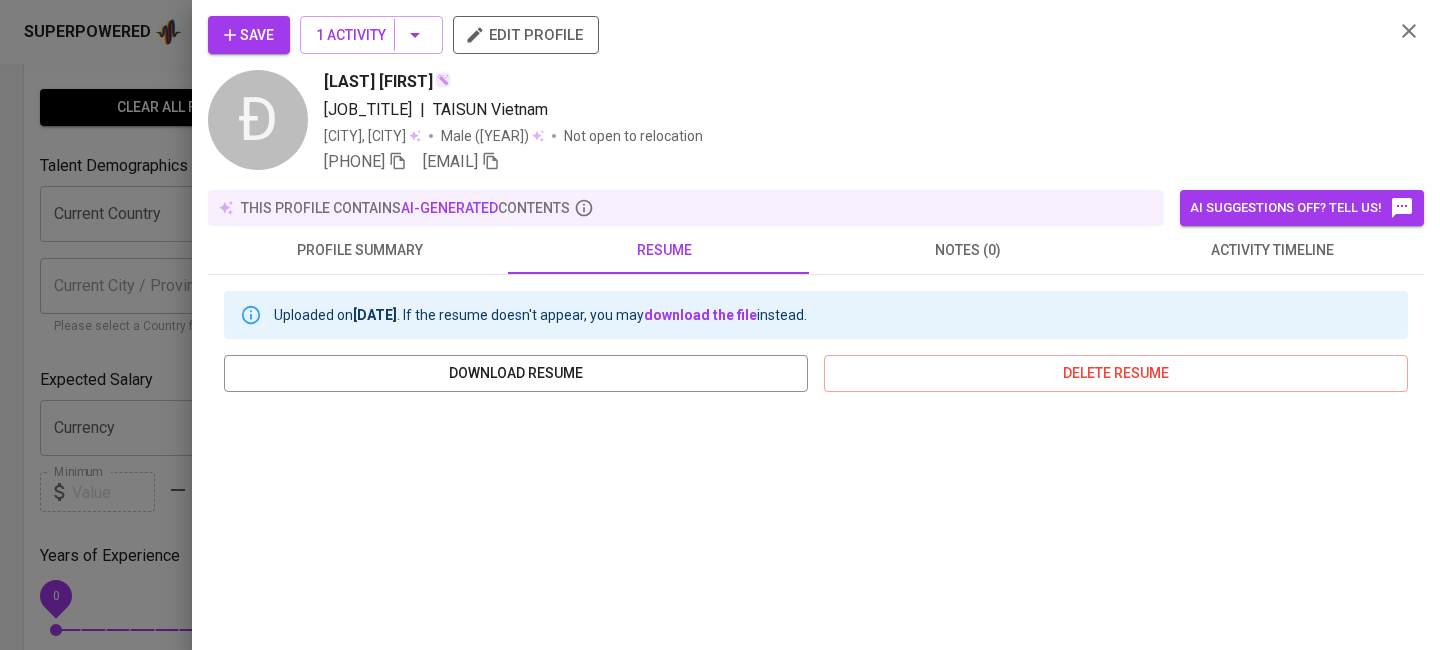 click on "profile summary" at bounding box center (360, 250) 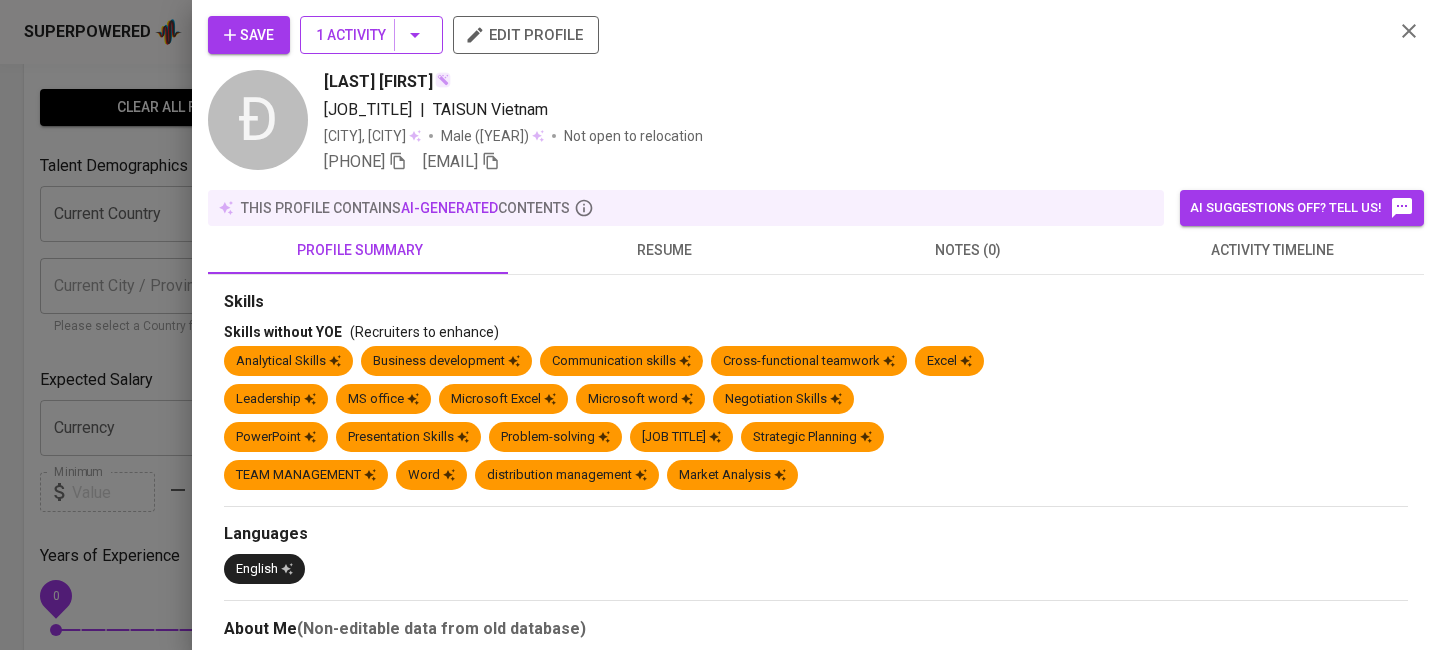 click on "1 Activity" at bounding box center [371, 35] 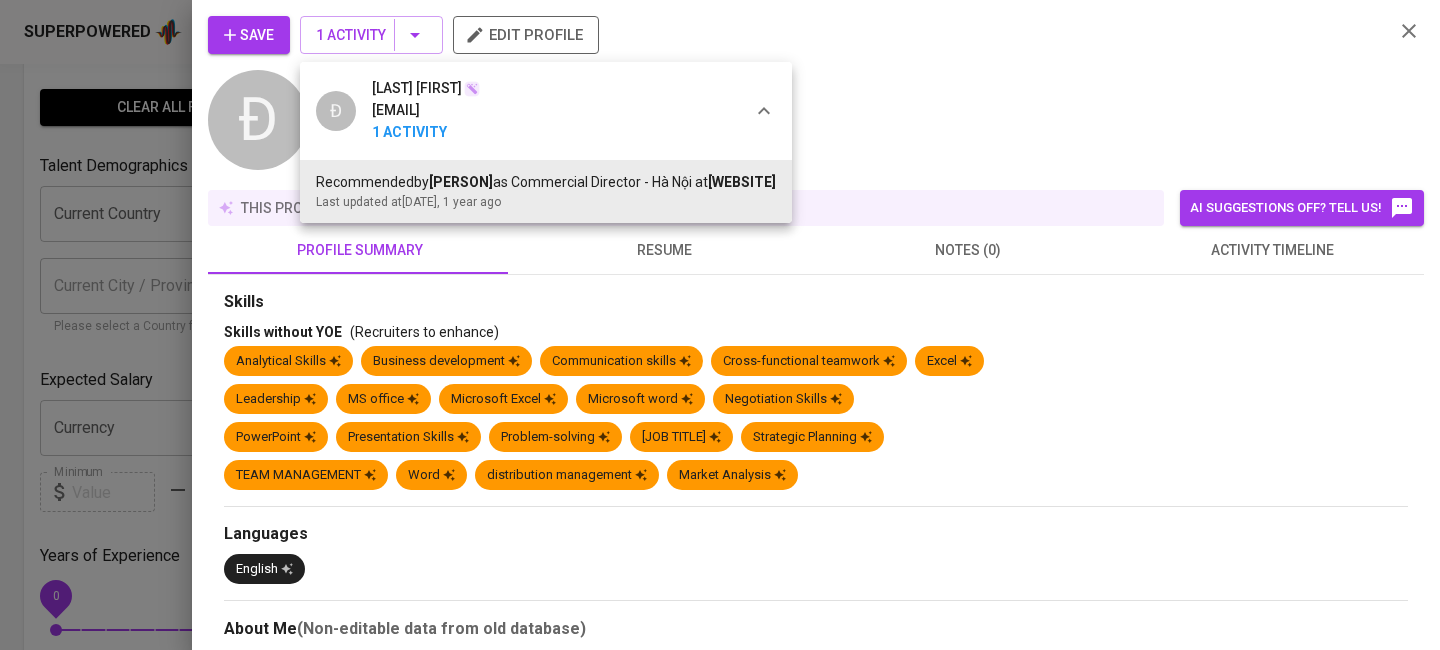 click at bounding box center [720, 325] 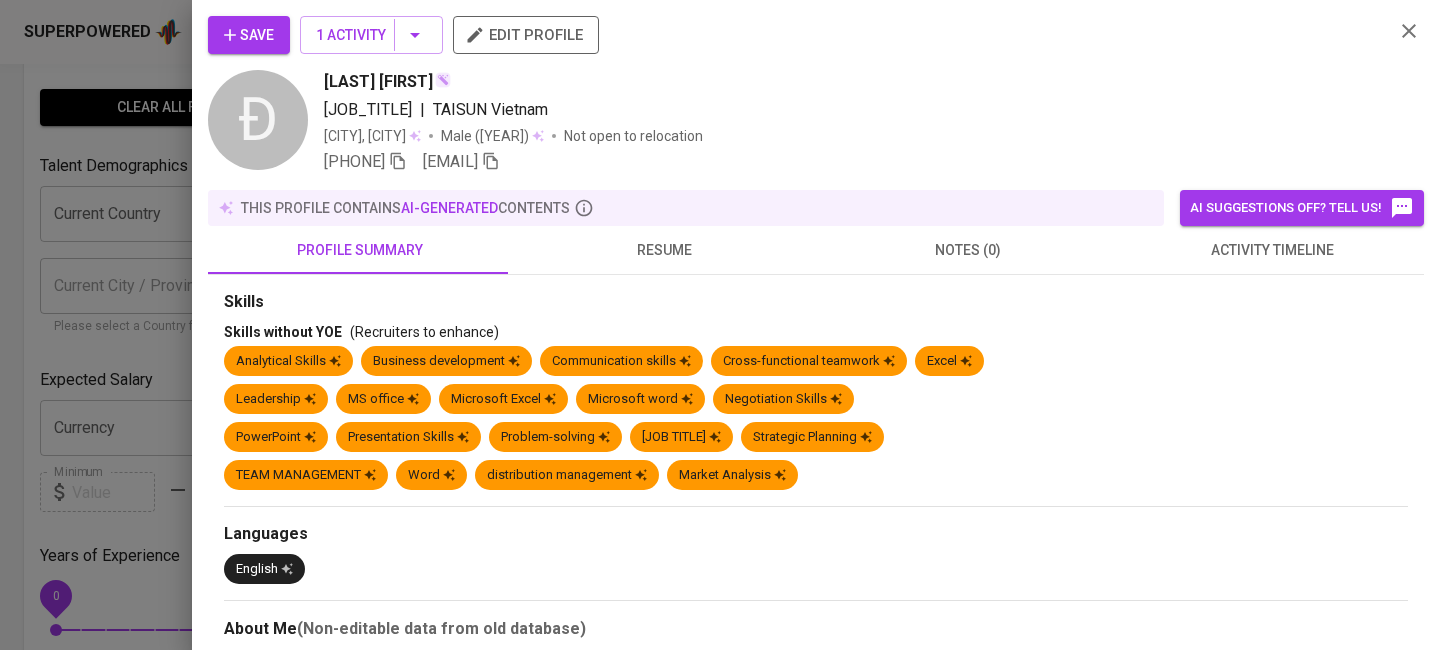 click on "Đ Định Vũ Bá vubadinh.pro@gmail.com 1 Activity Recommended  by  phuhuynh  as Commercial Director - Hà Nội at  zott.vn   Last updated at  May 09, 2024 , 1 year ago" at bounding box center (720, 325) 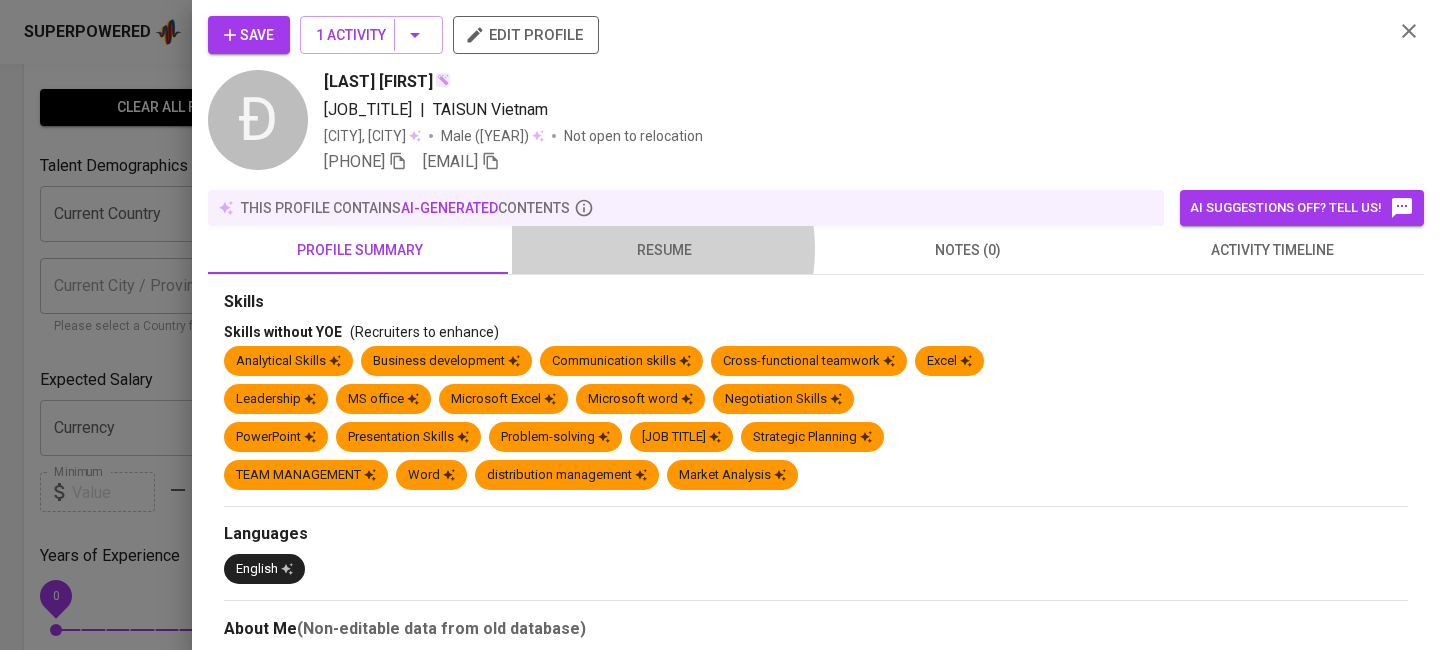 click on "resume" at bounding box center (360, 250) 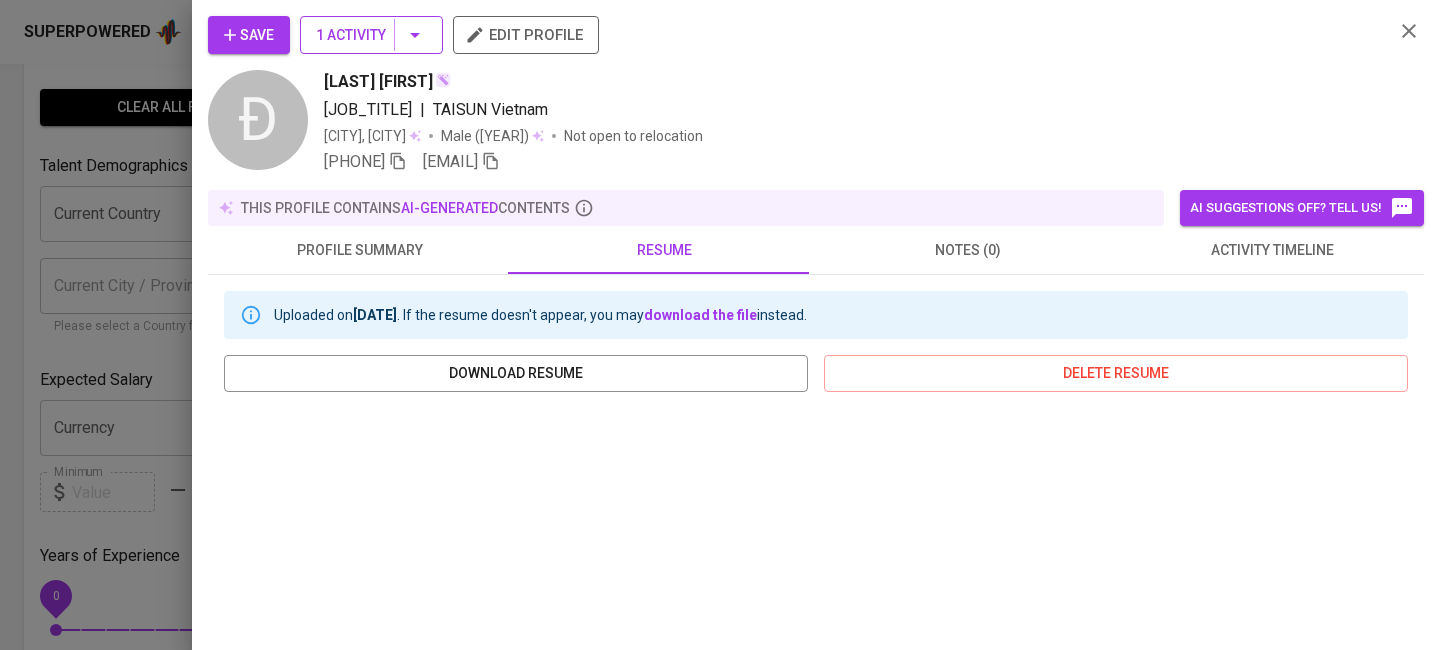click on "1 Activity" at bounding box center (371, 35) 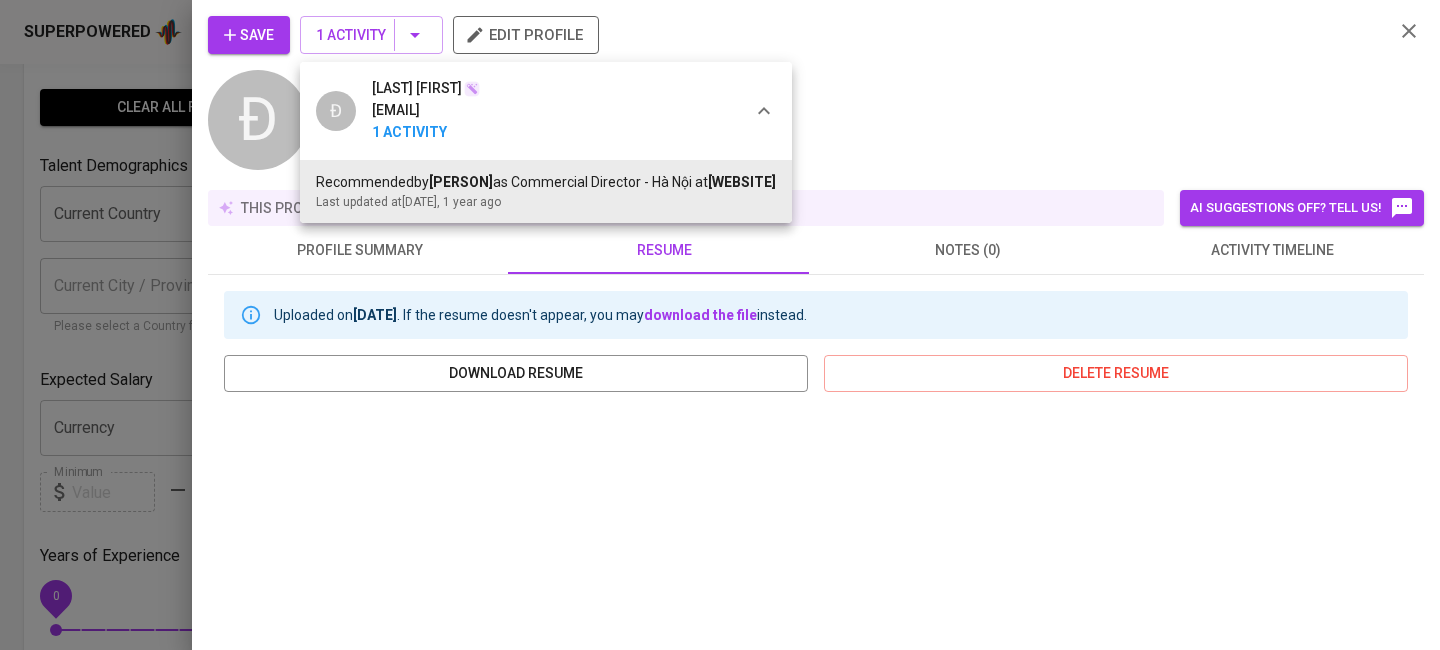click at bounding box center (720, 325) 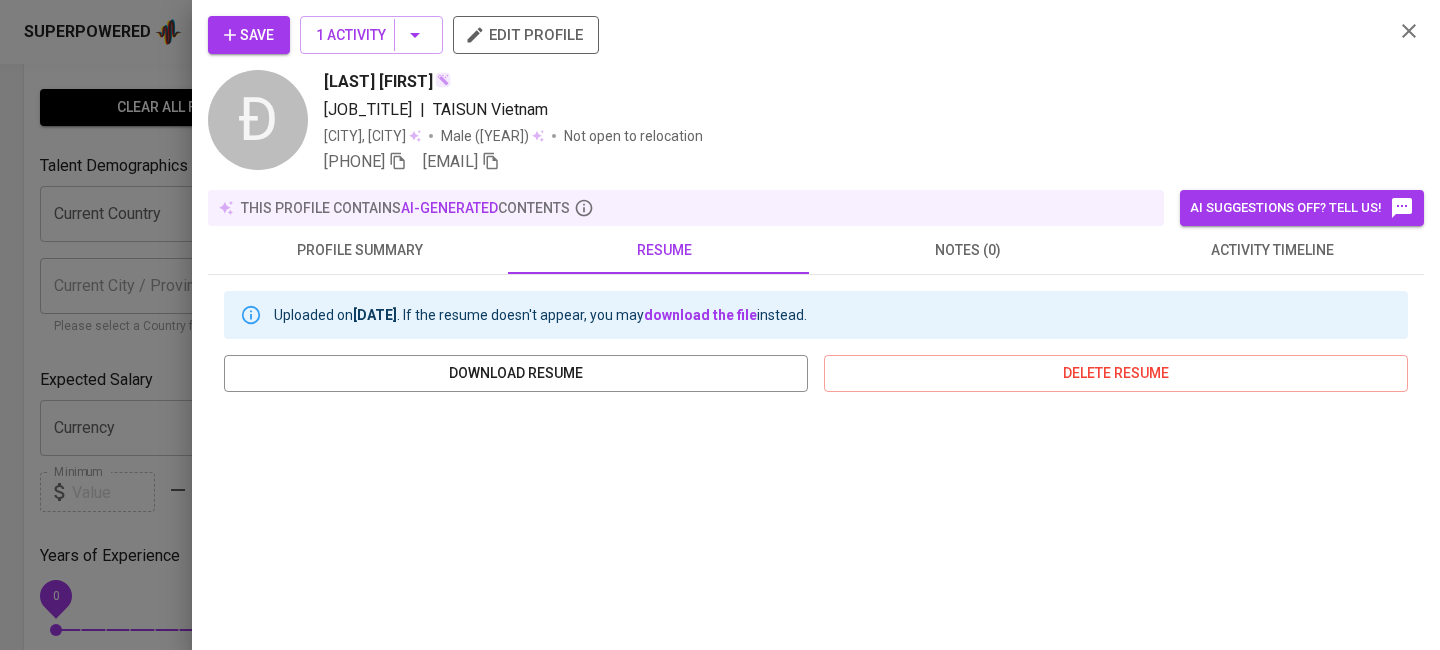 click on "profile summary" at bounding box center (360, 250) 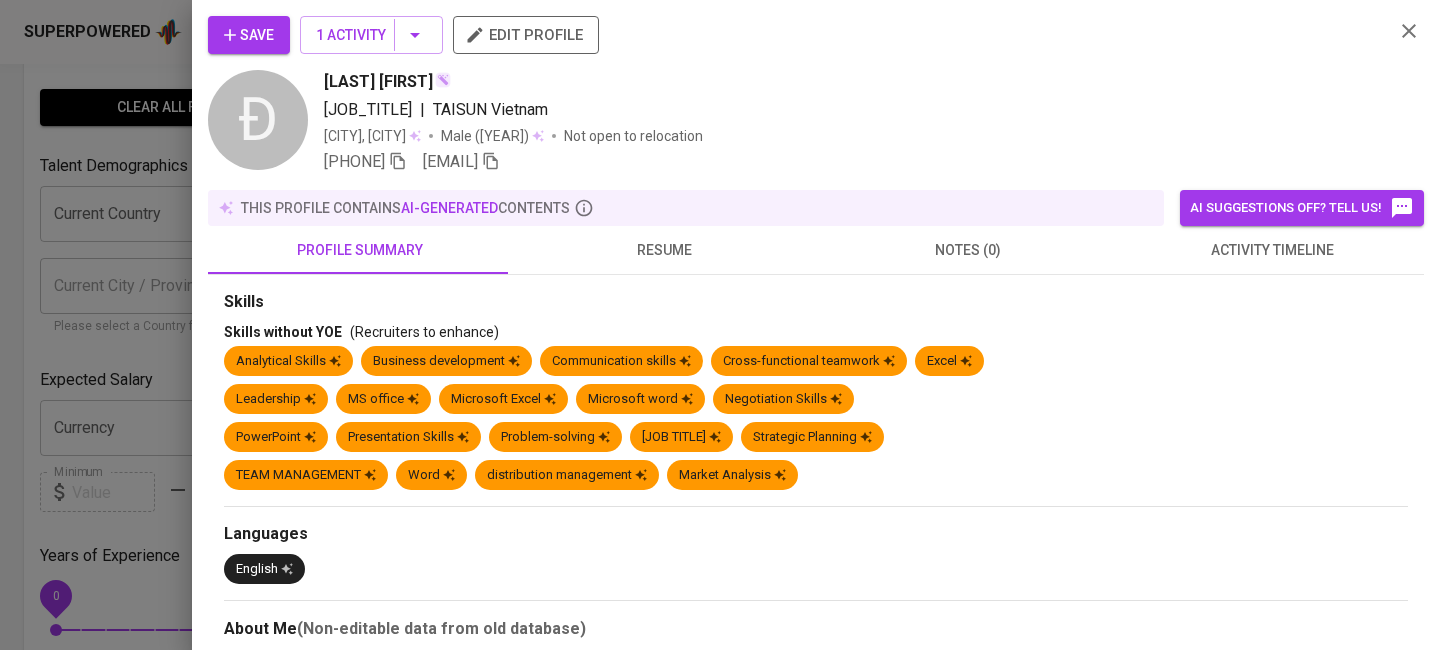 click on "resume" at bounding box center (360, 250) 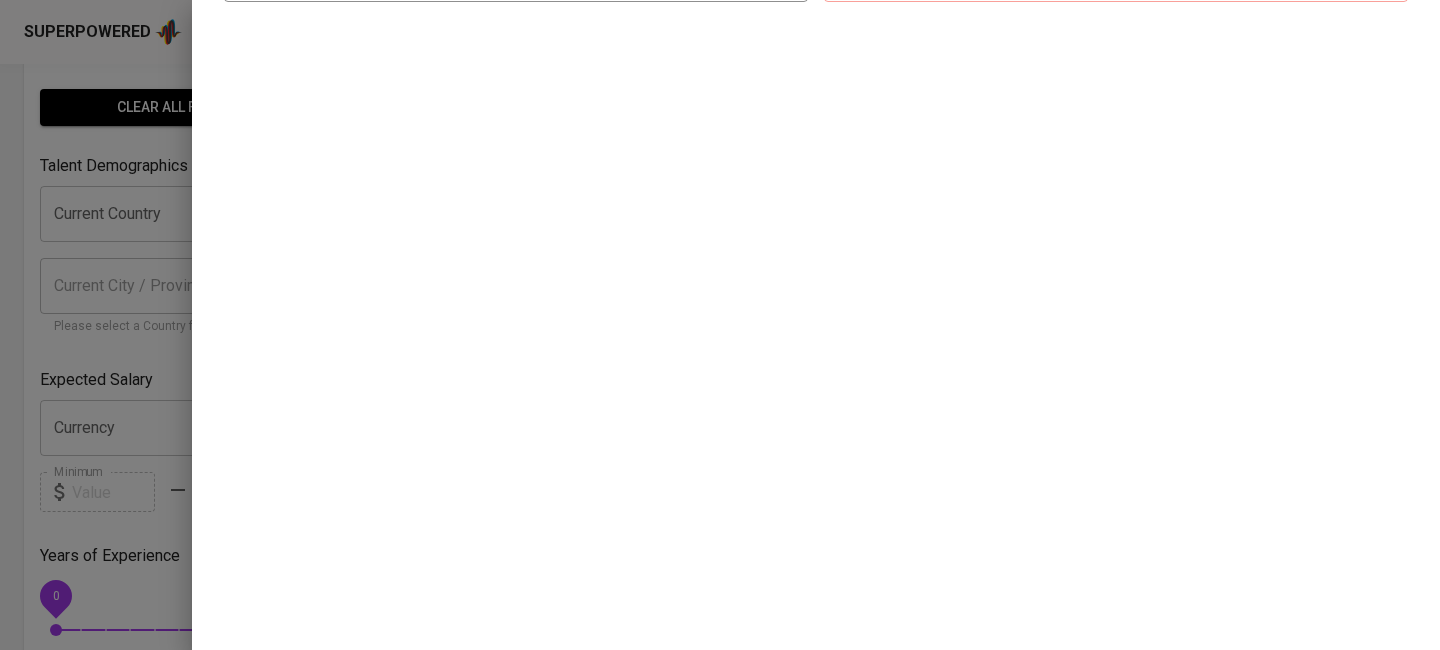 scroll, scrollTop: 0, scrollLeft: 0, axis: both 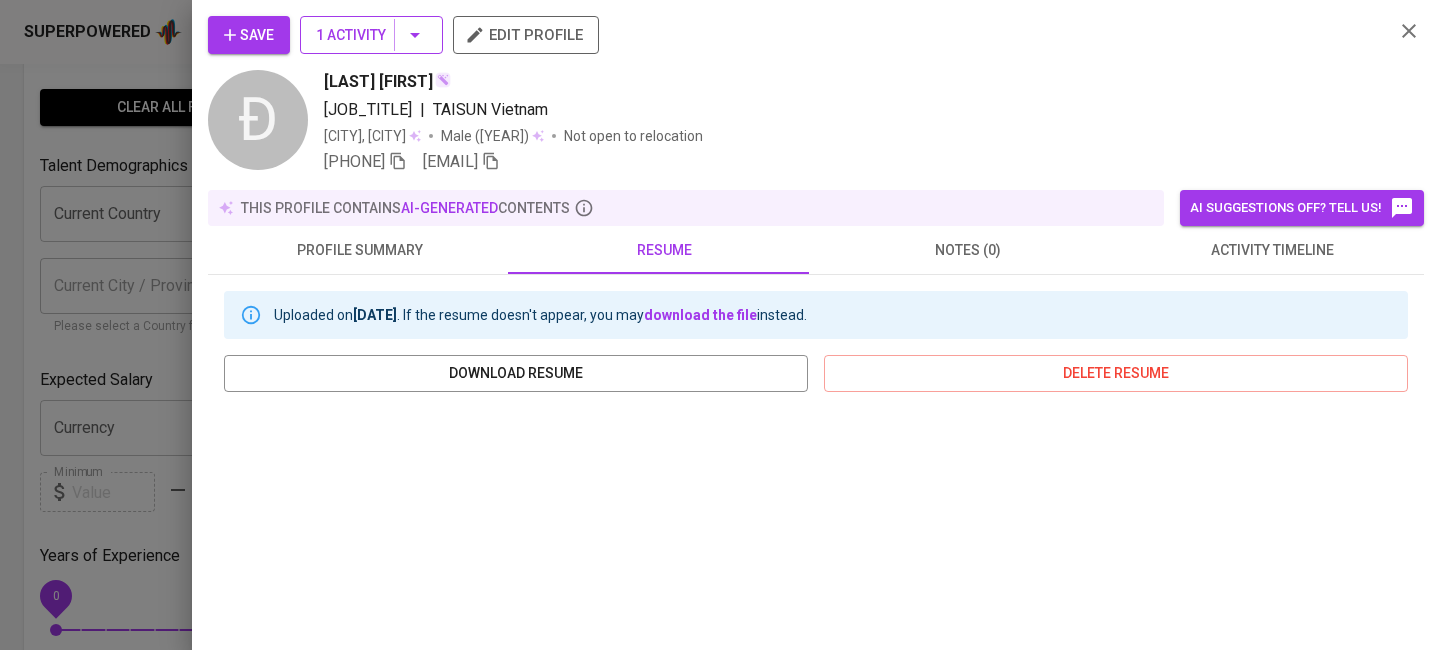 click on "1 Activity" at bounding box center (371, 35) 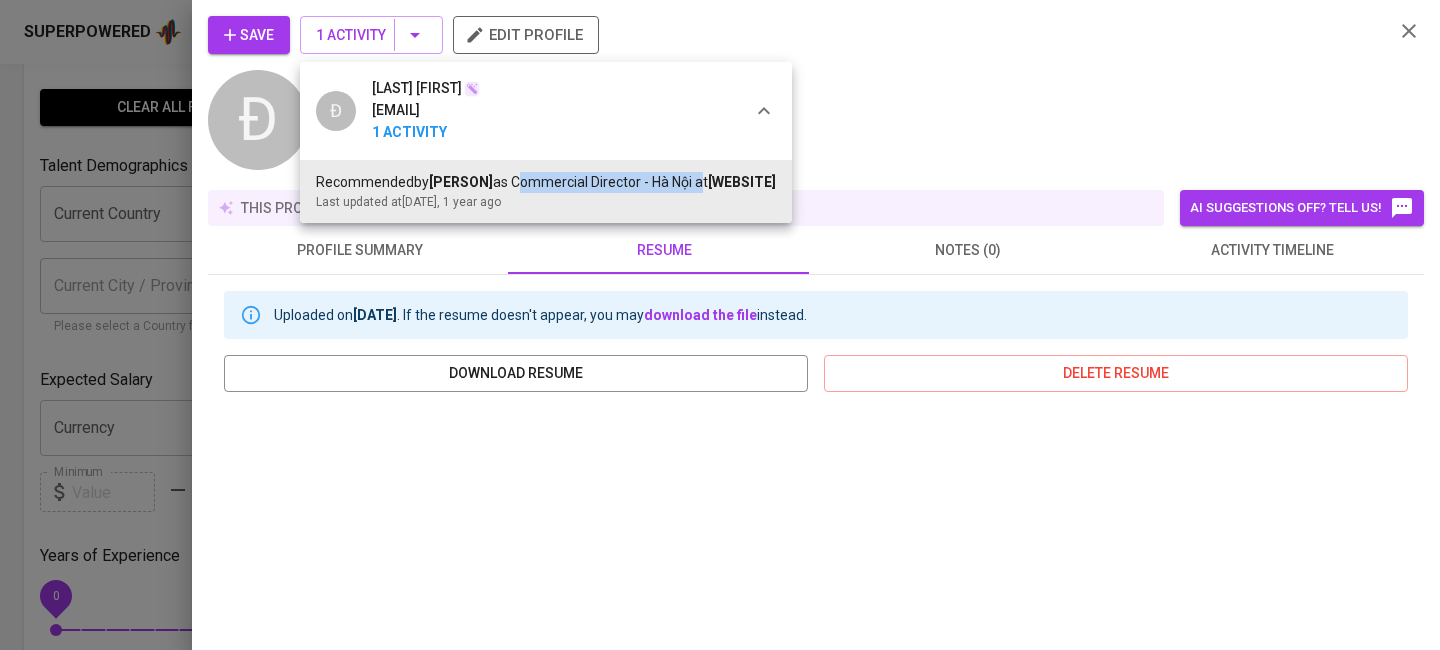 drag, startPoint x: 520, startPoint y: 179, endPoint x: 698, endPoint y: 172, distance: 178.13759 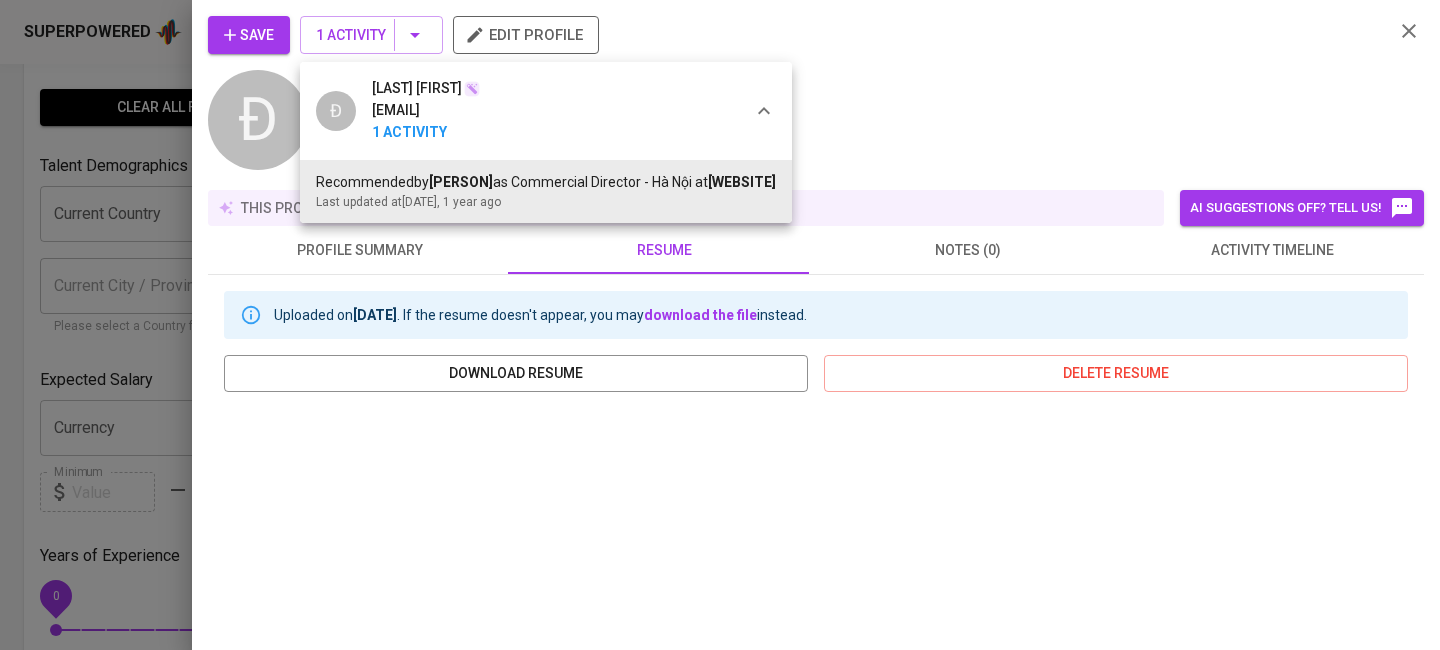 click at bounding box center (720, 325) 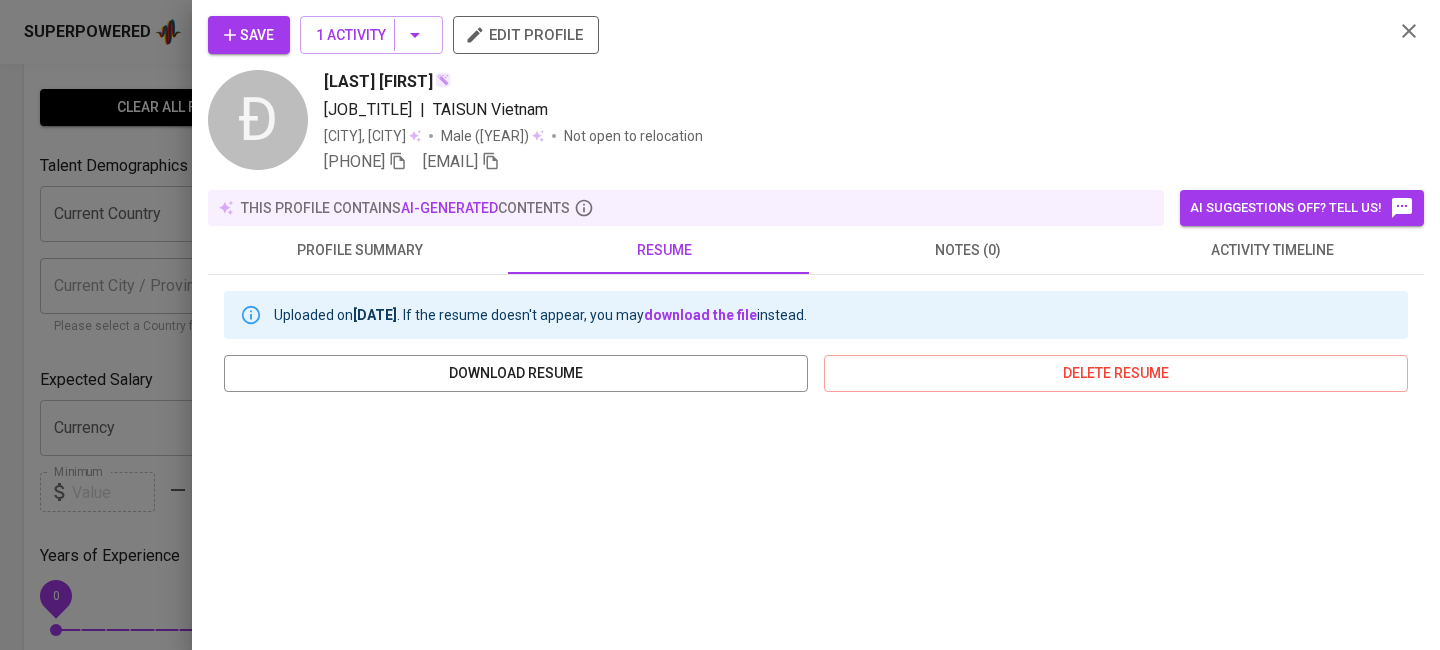 click on "notes (0)" at bounding box center (968, 250) 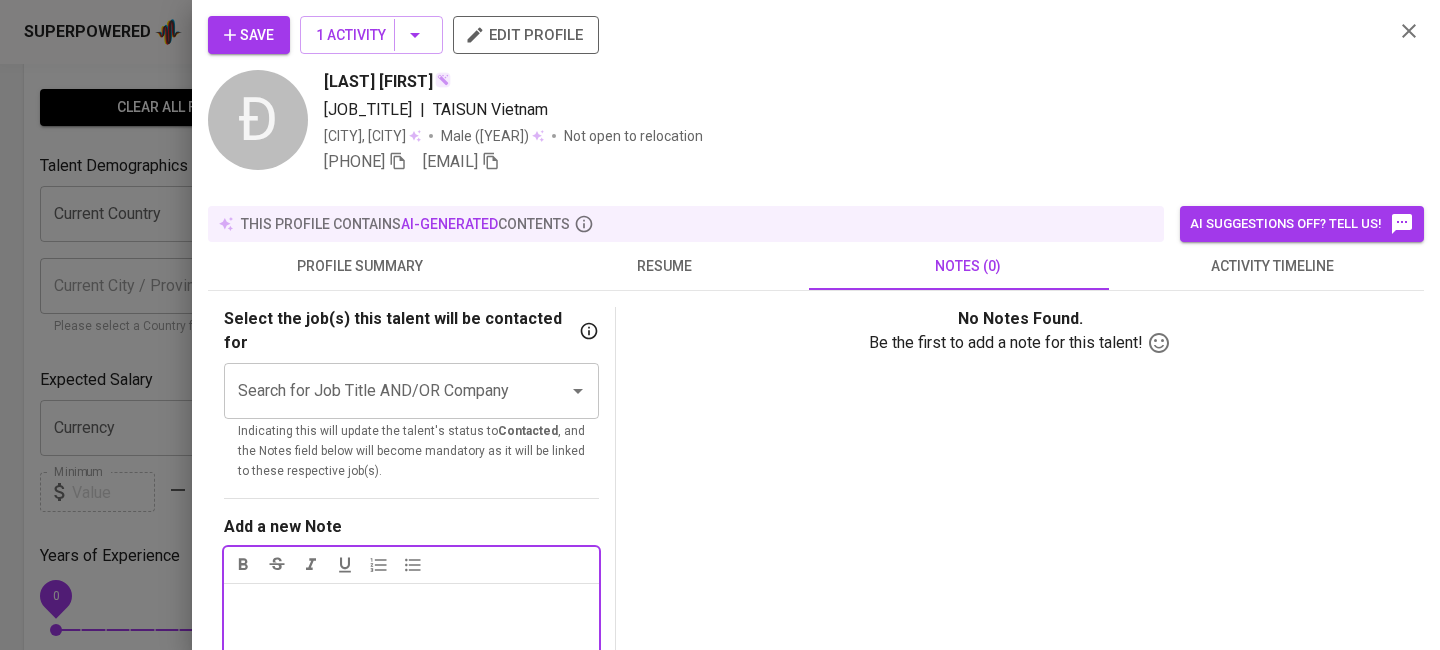 click on "resume" at bounding box center [664, 266] 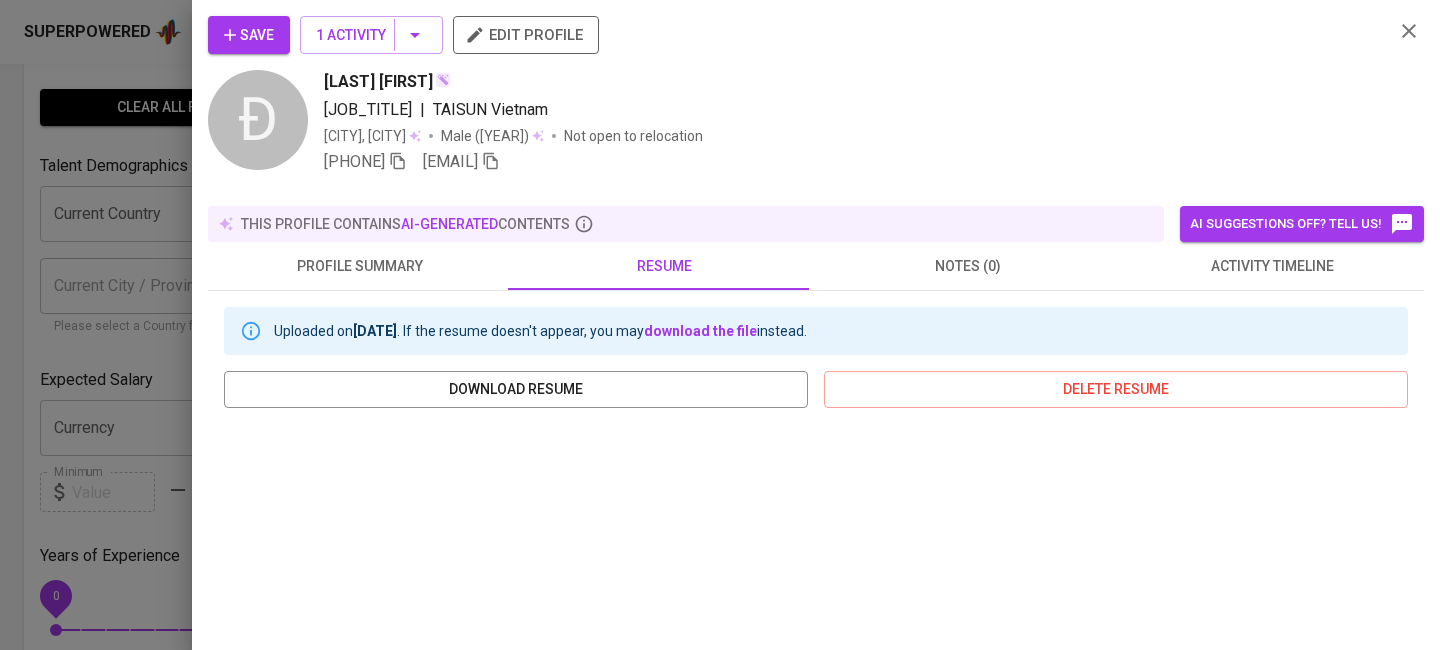 click on "Uploaded on  May 09, 2024 . If the resume doesn't appear, you may  download the file  instead. download resume delete resume" at bounding box center [816, 665] 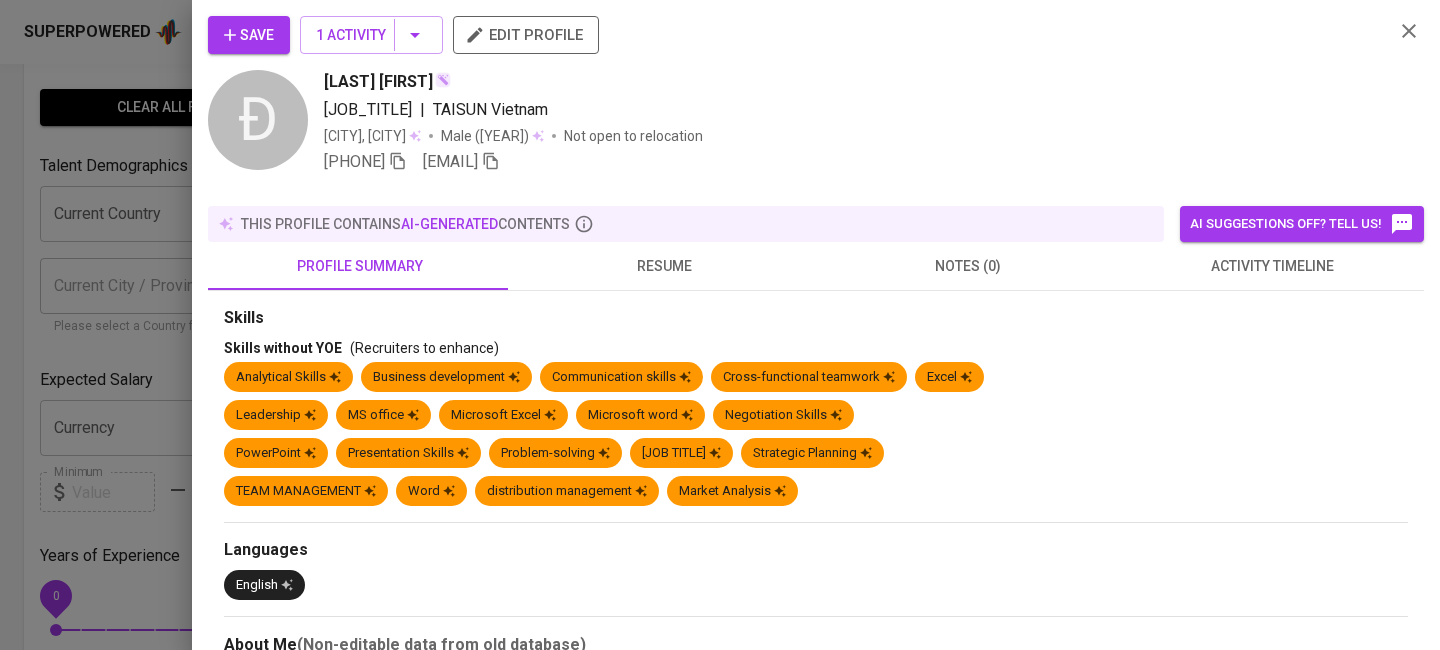 click on "Save" at bounding box center (249, 35) 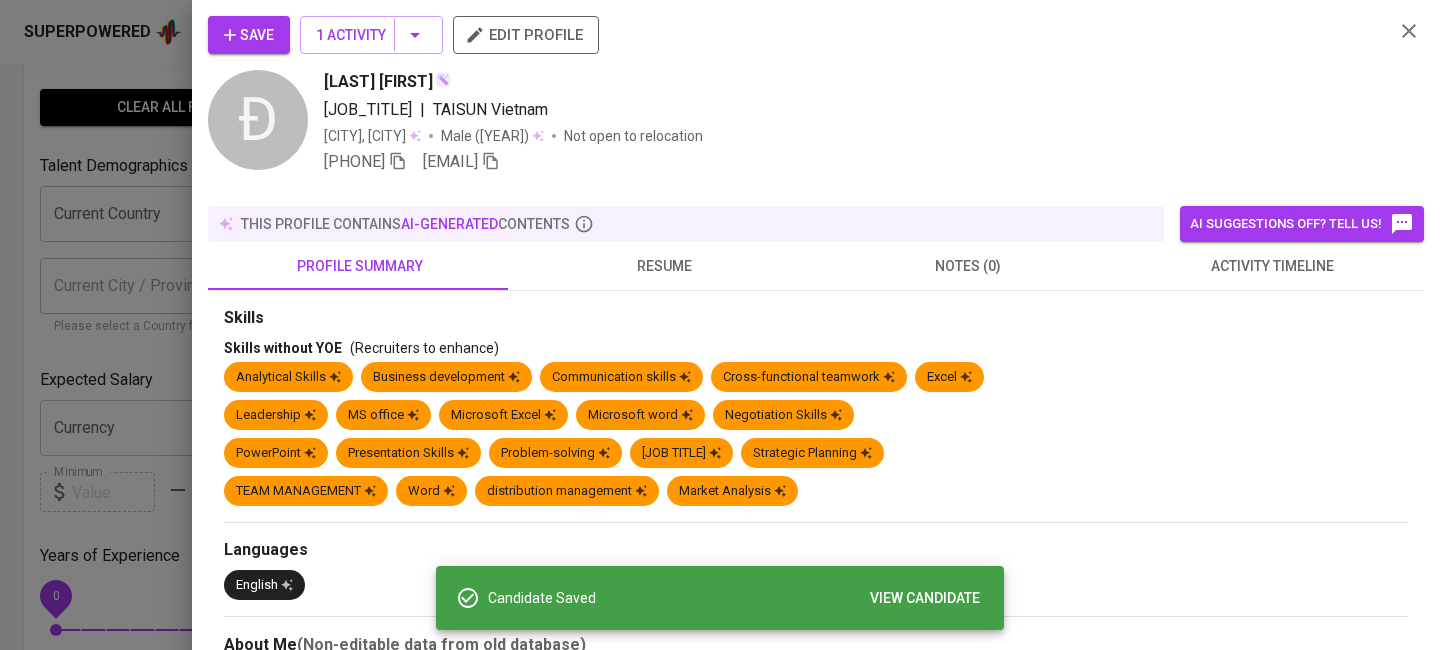 click on "resume" at bounding box center [360, 266] 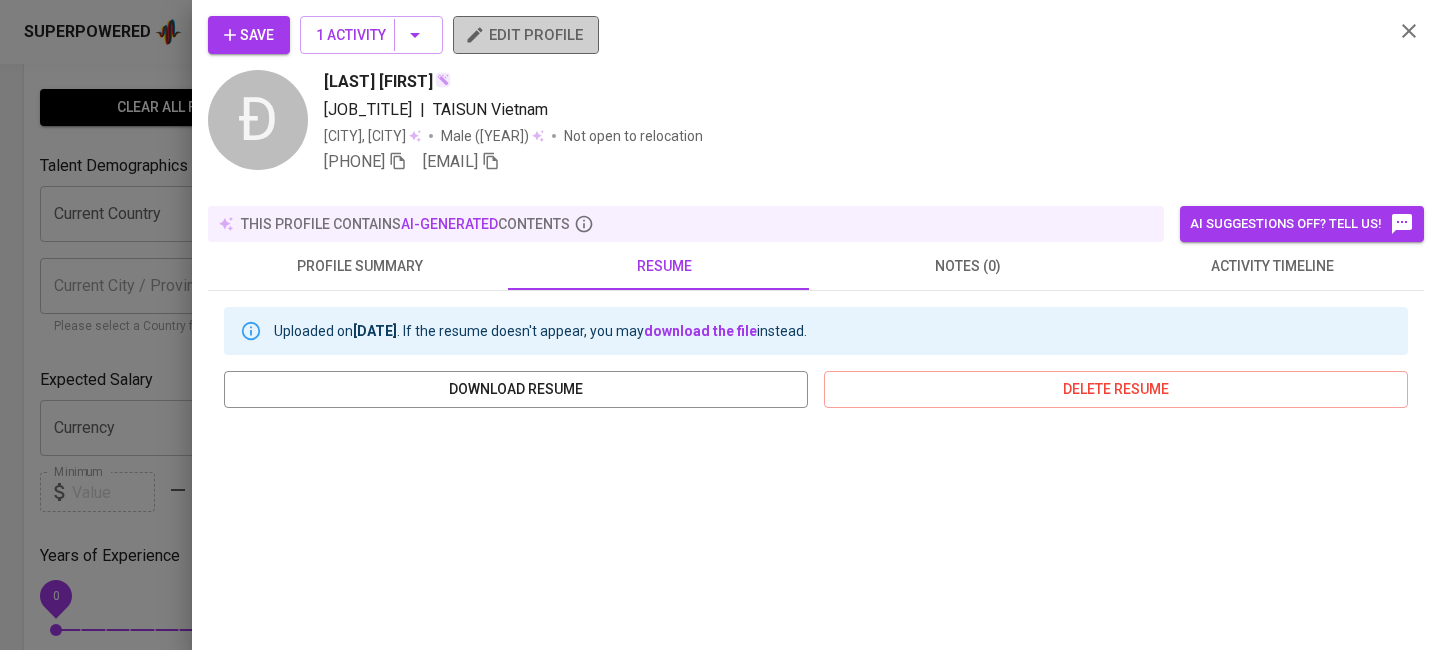 click on "edit profile" at bounding box center (526, 35) 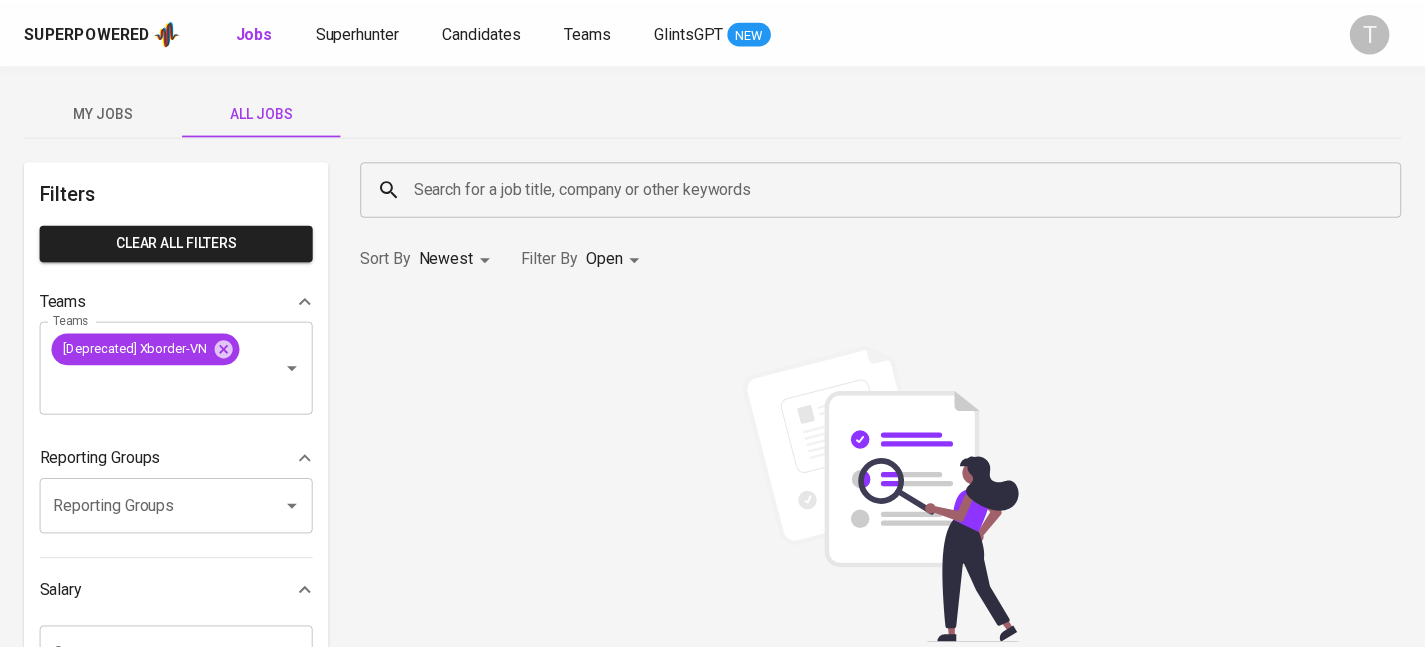 scroll, scrollTop: 0, scrollLeft: 0, axis: both 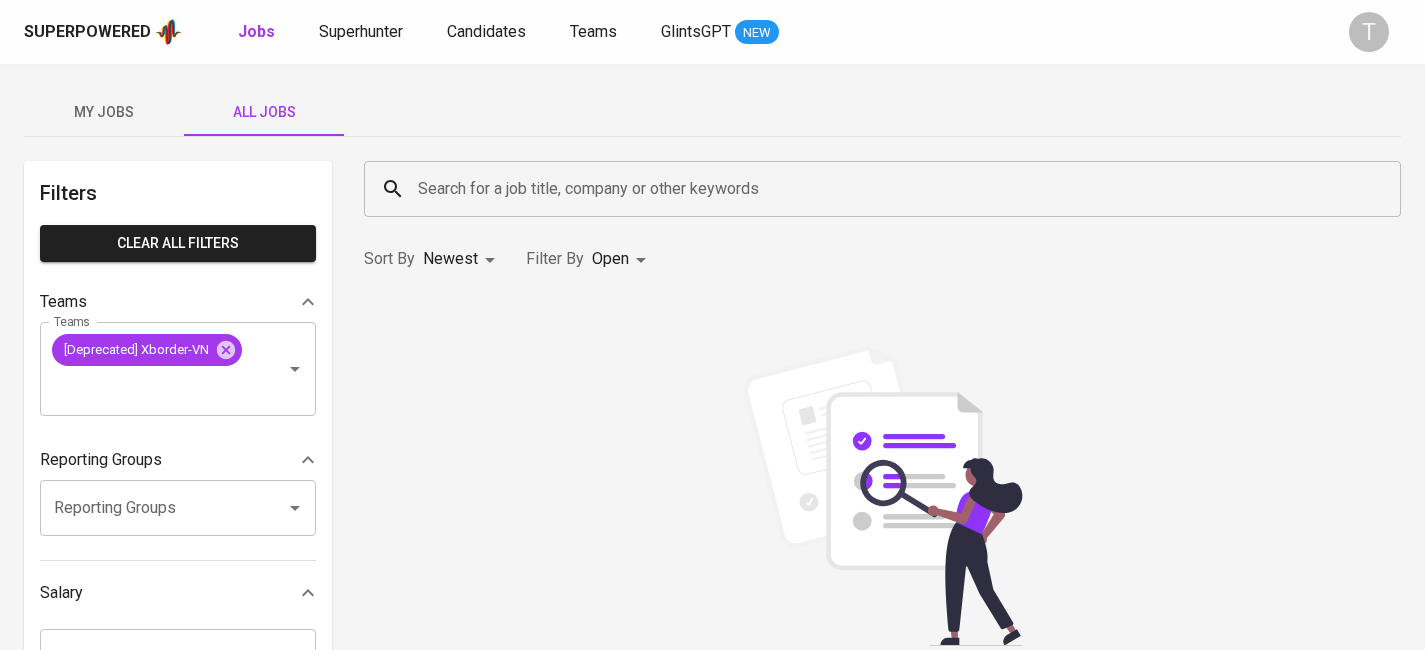 click on "My Jobs" at bounding box center [104, 112] 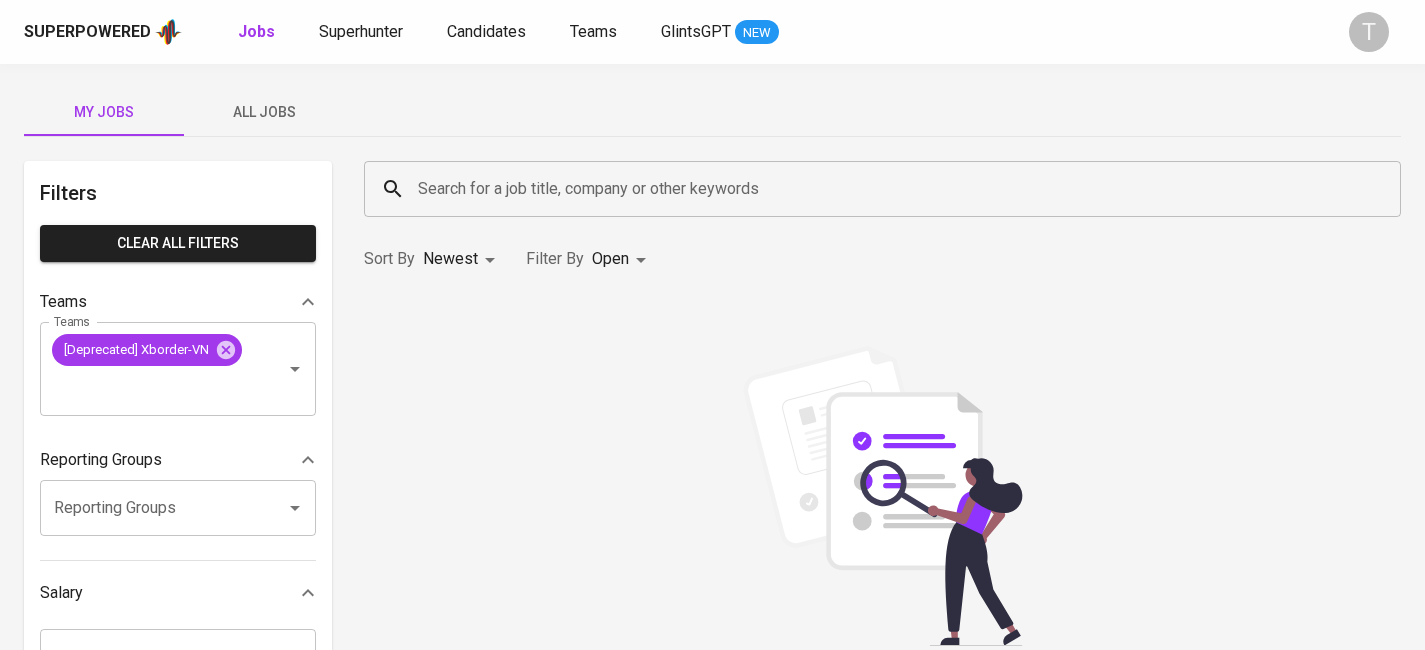 click on "All Jobs" at bounding box center [104, 112] 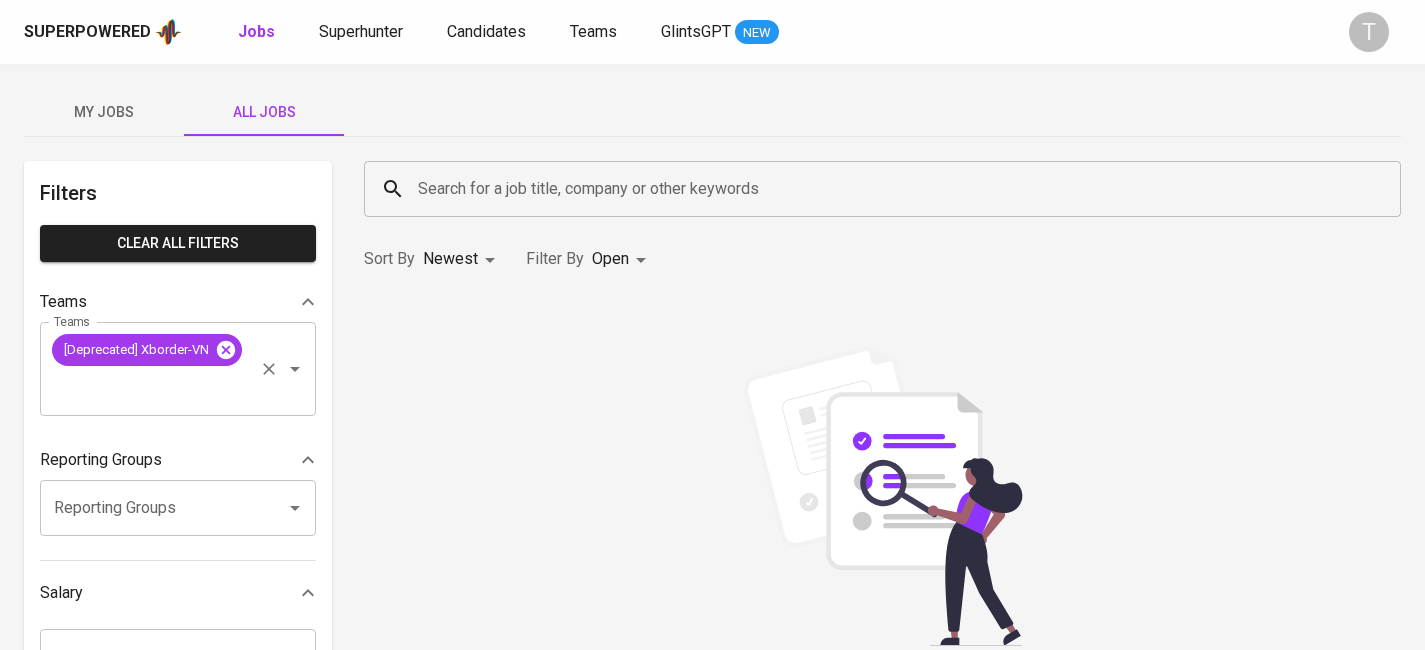 click at bounding box center (226, 350) 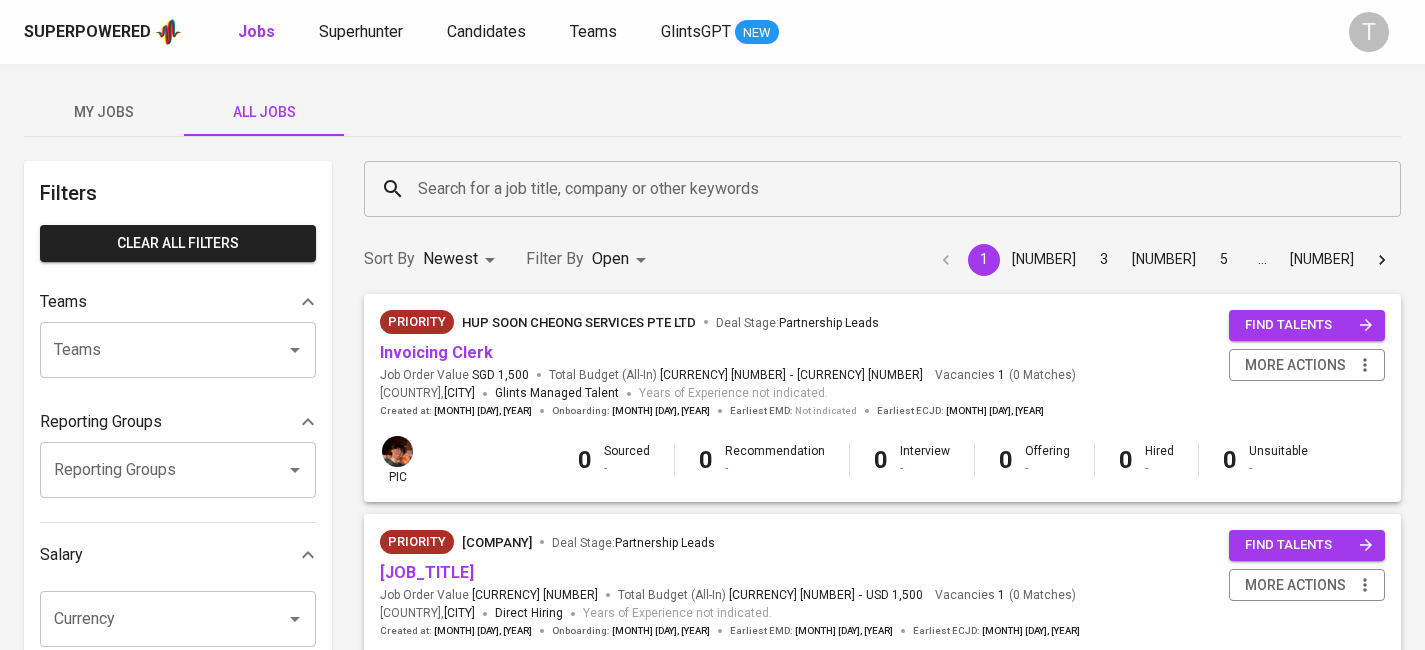 click on "Search for a job title, company or other keywords" at bounding box center [887, 189] 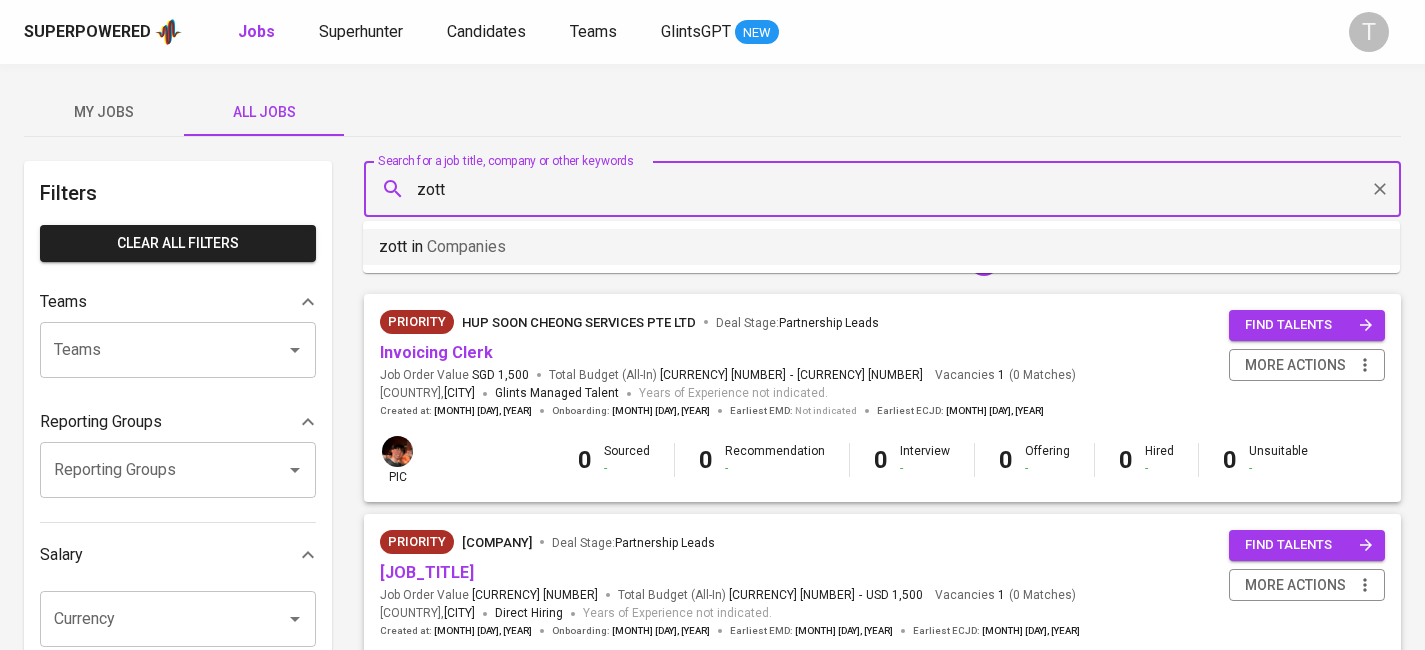 click on "zott   in   Companies" at bounding box center [881, 247] 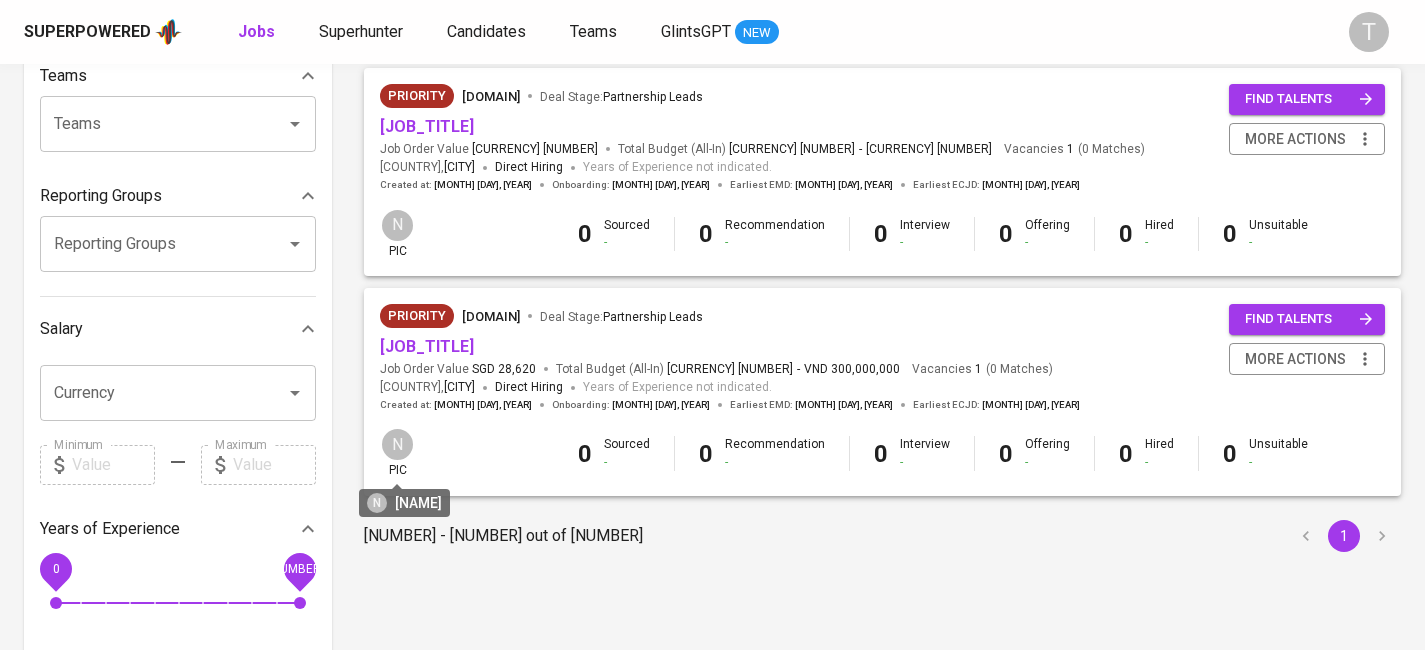 scroll, scrollTop: 0, scrollLeft: 0, axis: both 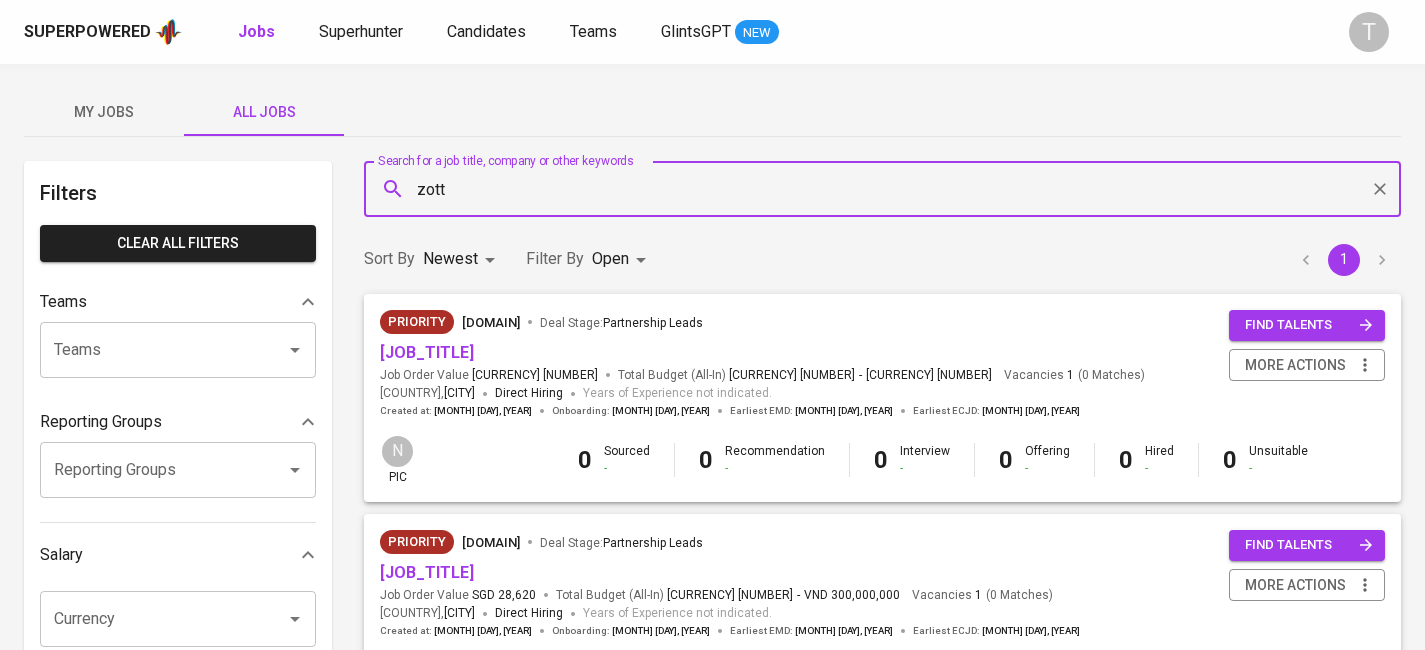 click on "zott" at bounding box center [887, 189] 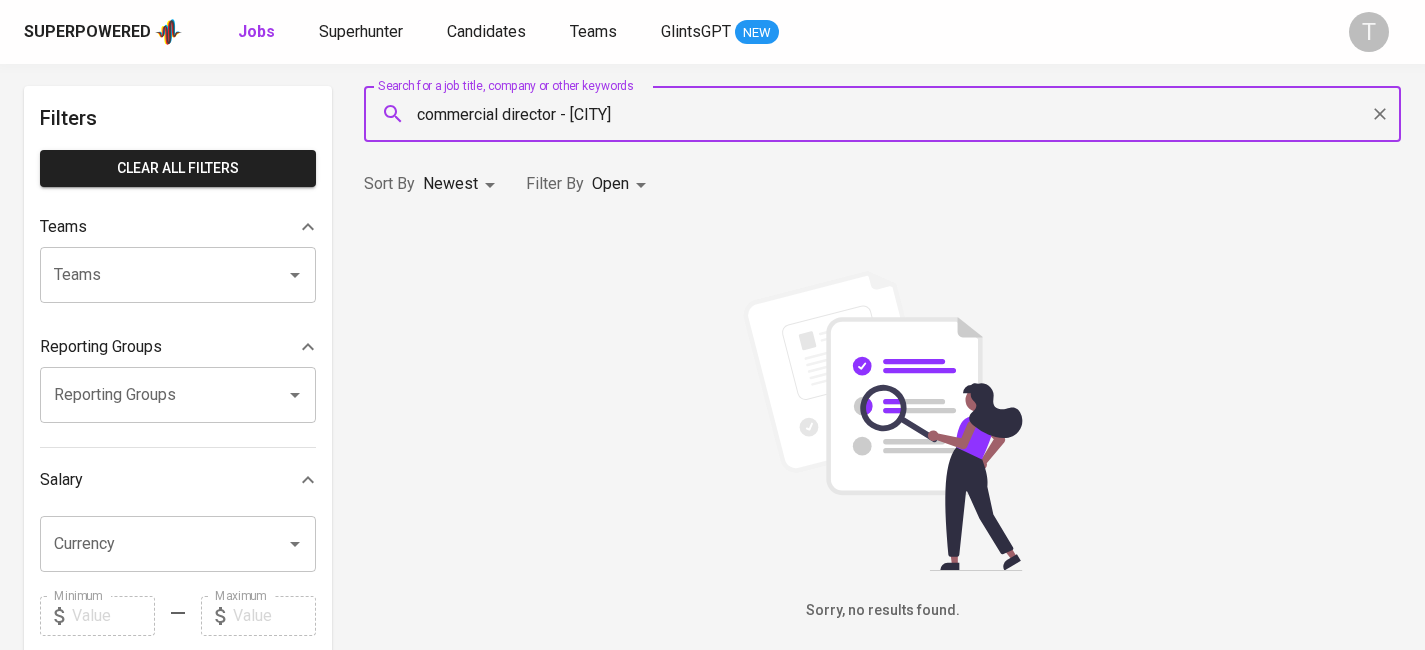 scroll, scrollTop: 76, scrollLeft: 0, axis: vertical 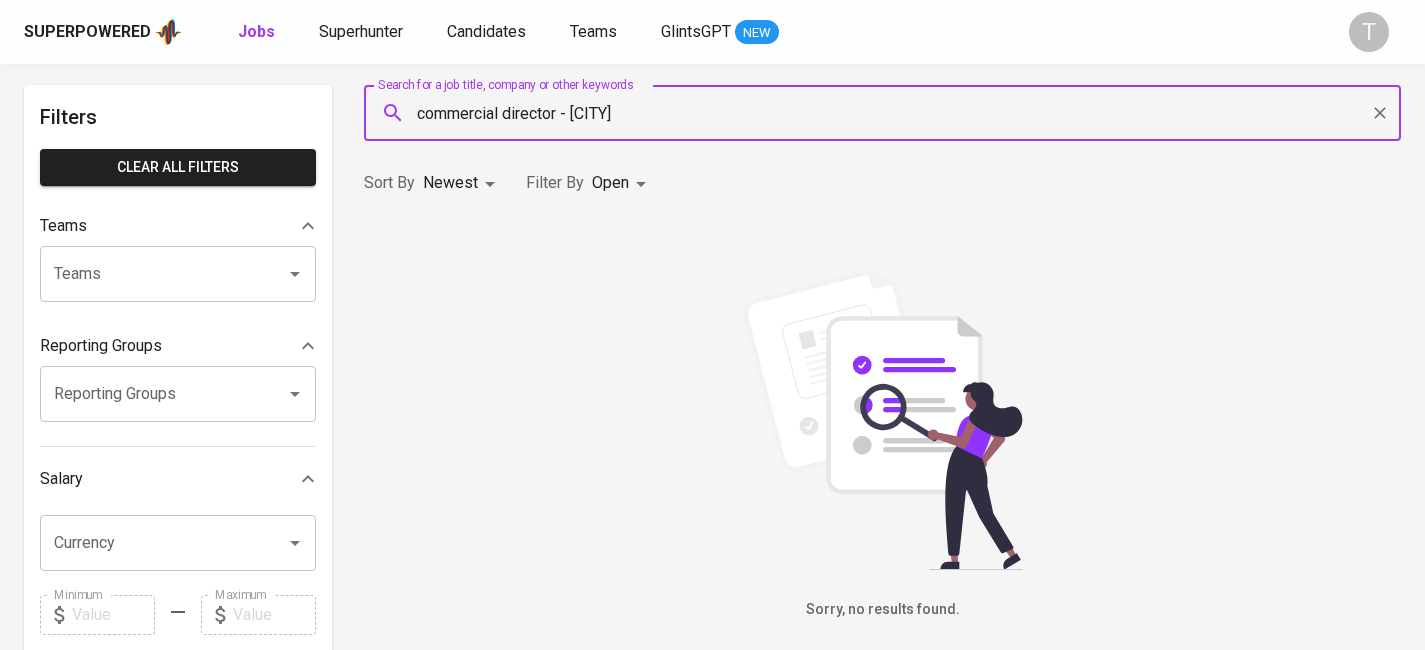 click on "commercial director - hà nội" at bounding box center (887, 113) 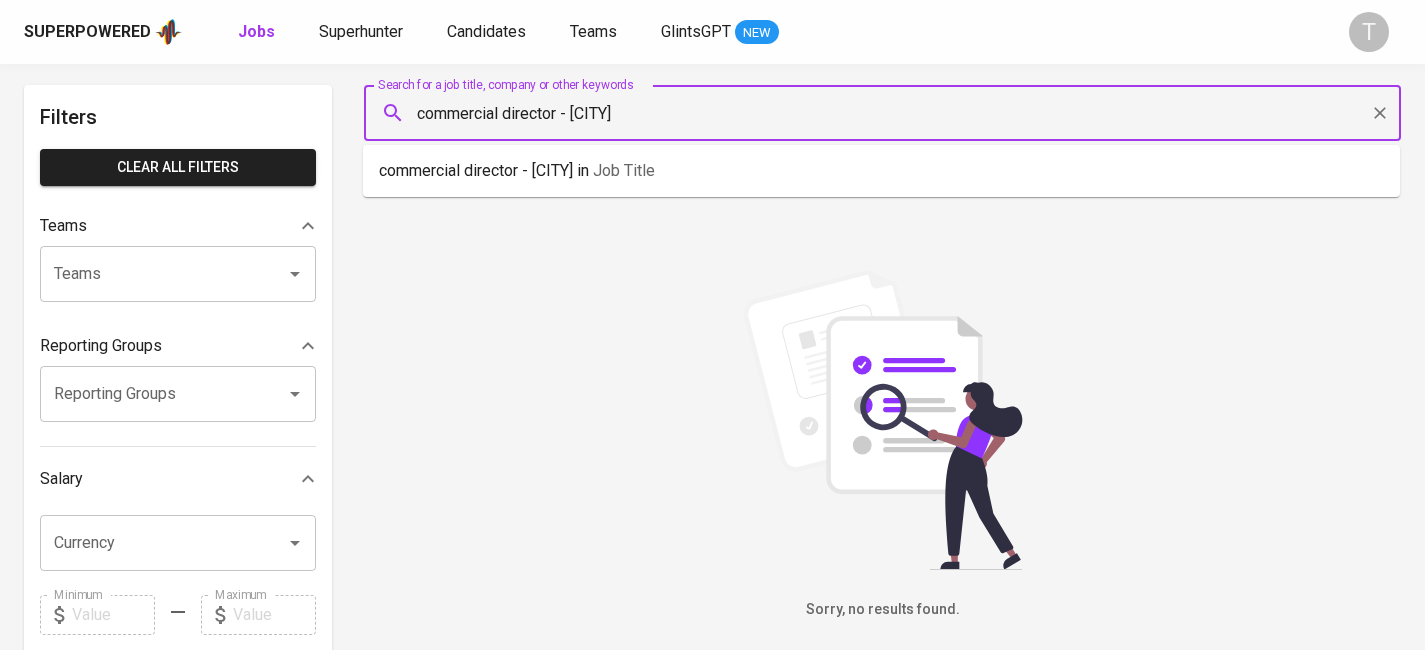 drag, startPoint x: 651, startPoint y: 120, endPoint x: 398, endPoint y: 127, distance: 253.09682 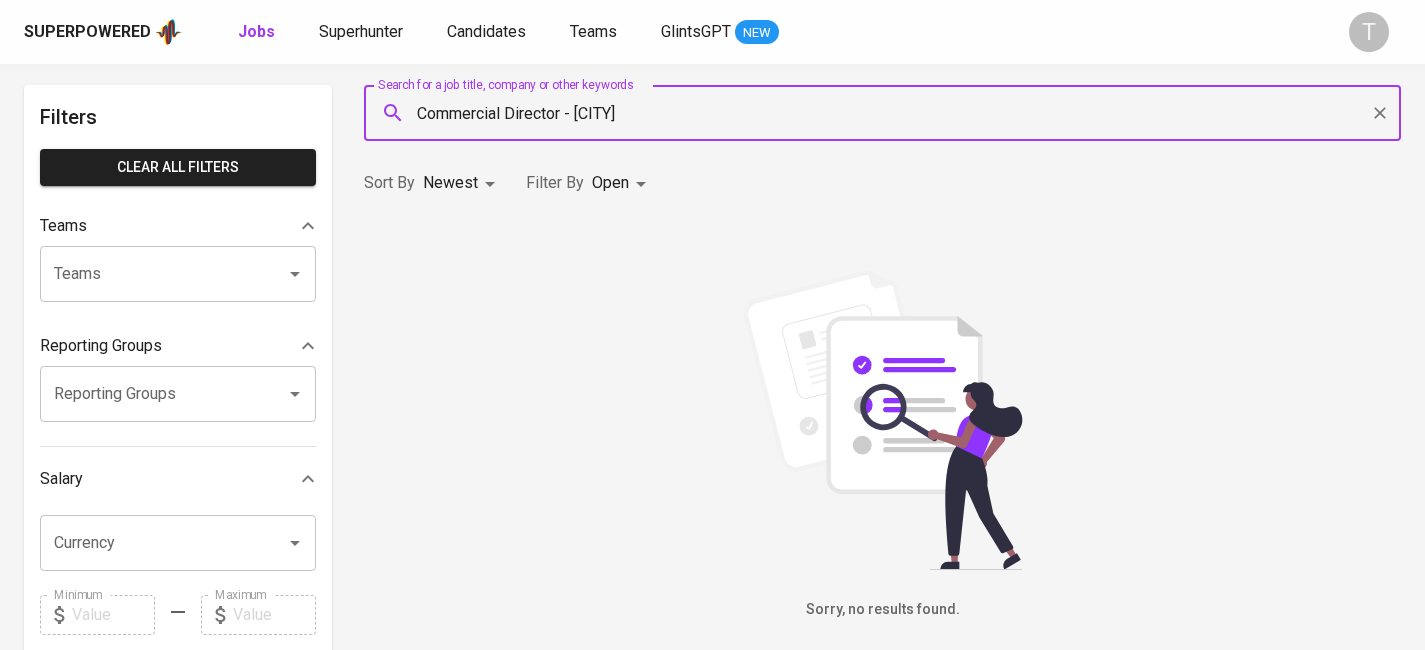 click on "Commercial Director - Hà Nội" at bounding box center [887, 113] 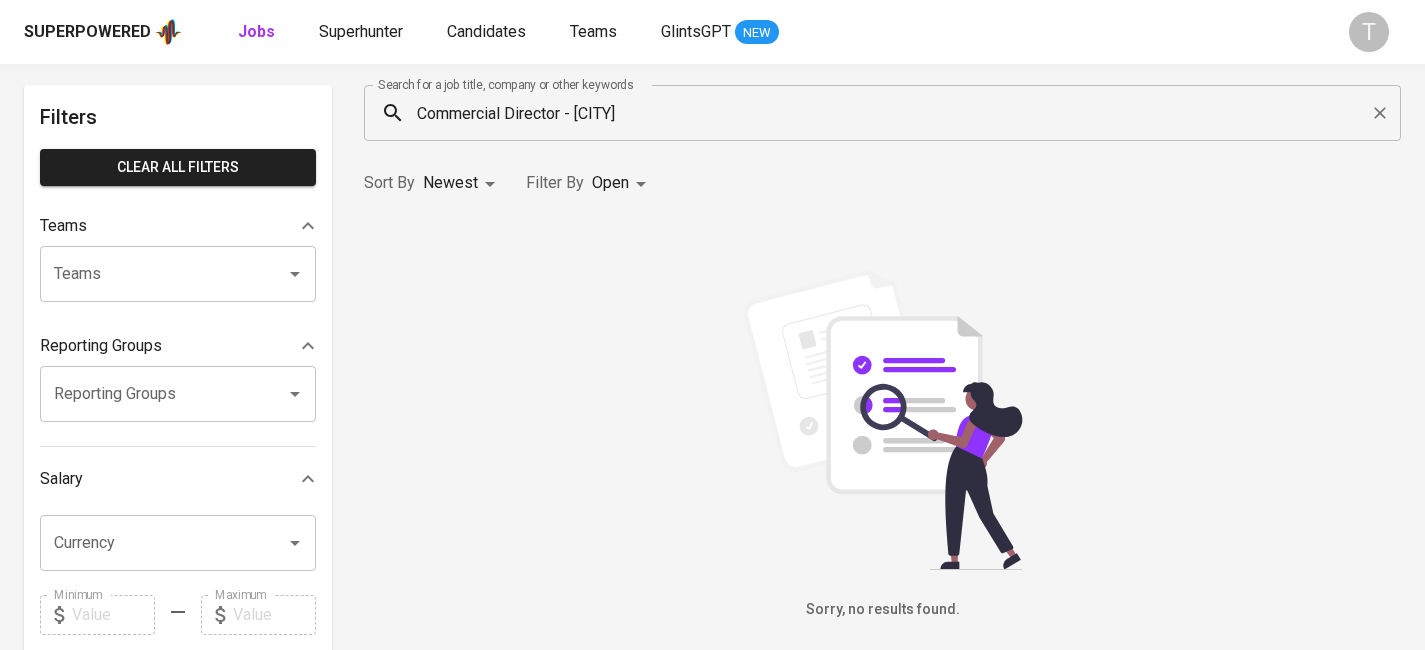 click on "Sorry, no results found." at bounding box center (882, 445) 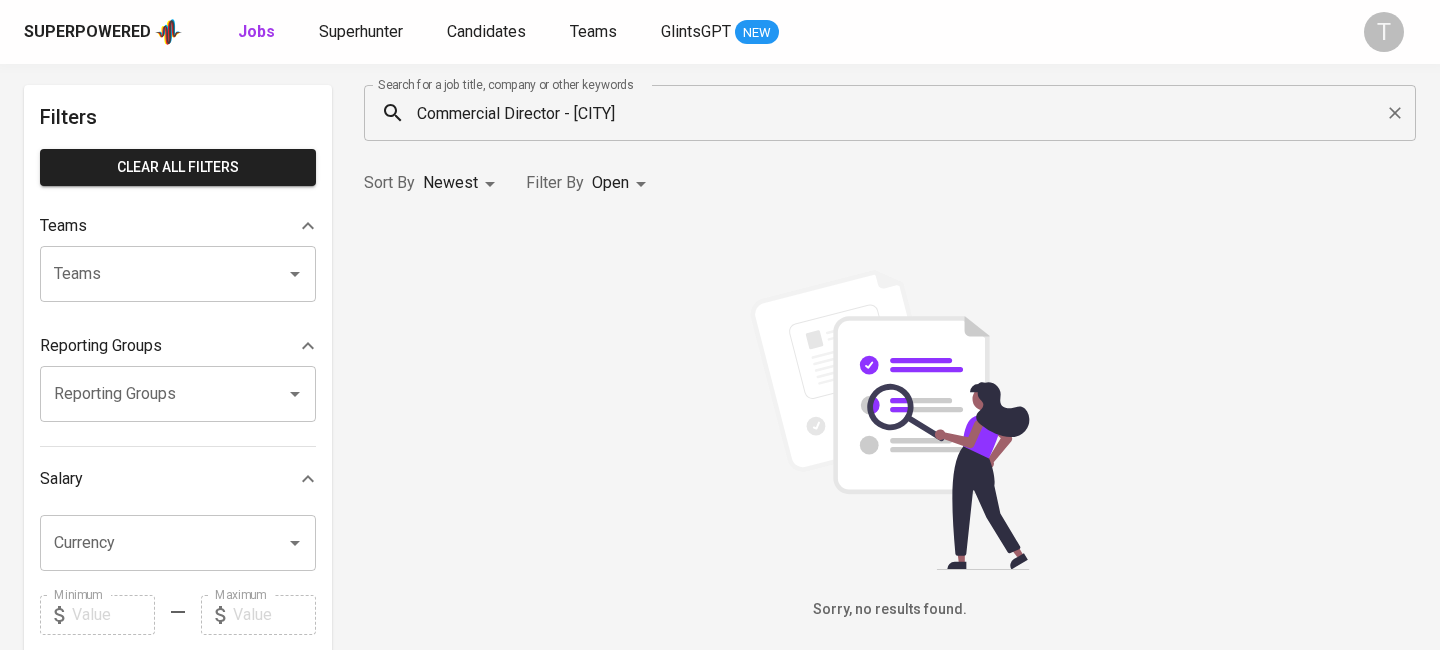 click on "Superpowered Jobs   Superhunter   Candidates   Teams   GlintsGPT   NEW T My Jobs All Jobs Filters Clear All filters Teams Teams Teams Reporting Groups Reporting Groups Reporting Groups Salary Currency Currency Minimum Minimum Maximum Maximum Years of Experience 0 10+ Roles Roles Roles Skills Skills Skills Candidates Sourced by me Referred by me Search for a job title, company or other keywords Commercial Director - Hà Nội Search for a job title, company or other keywords Sort By Newest NEWEST Filter By Open OPEN Sorry, no results found. Glints Intern ©2025.
Superpowered" at bounding box center [720, 606] 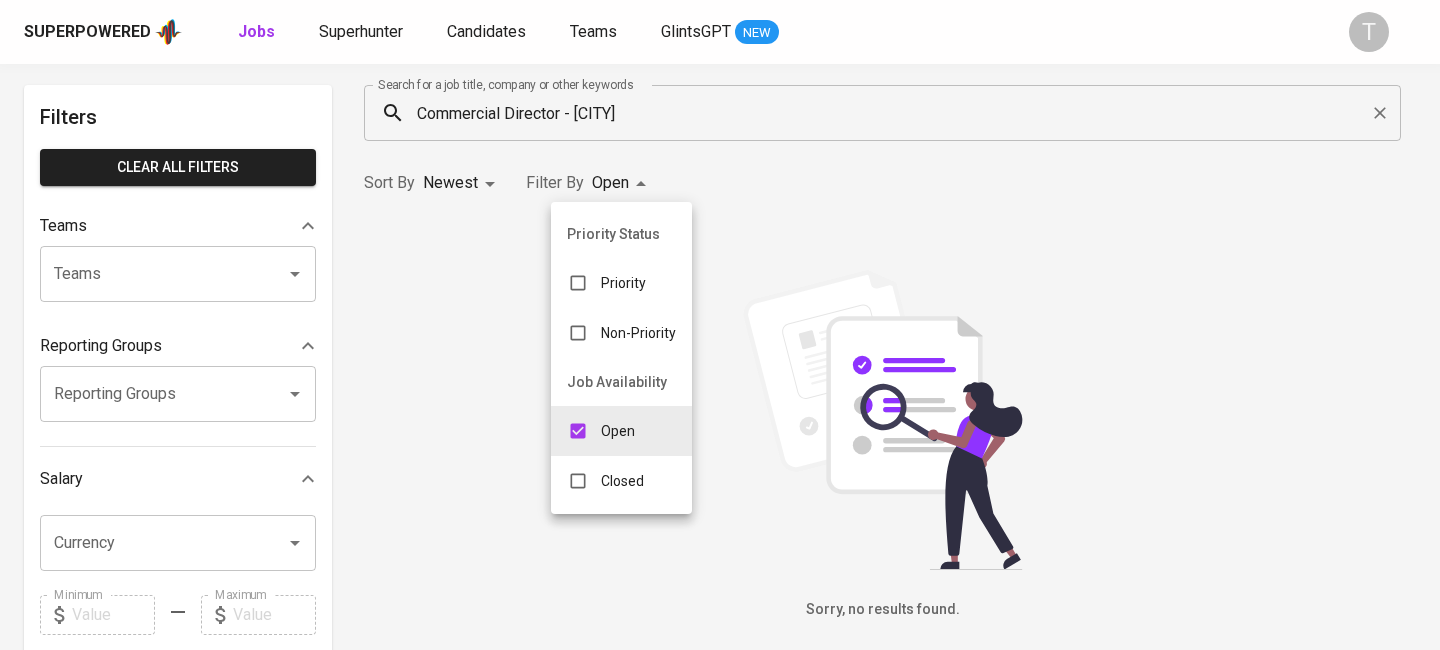 click on "Closed" at bounding box center [605, 481] 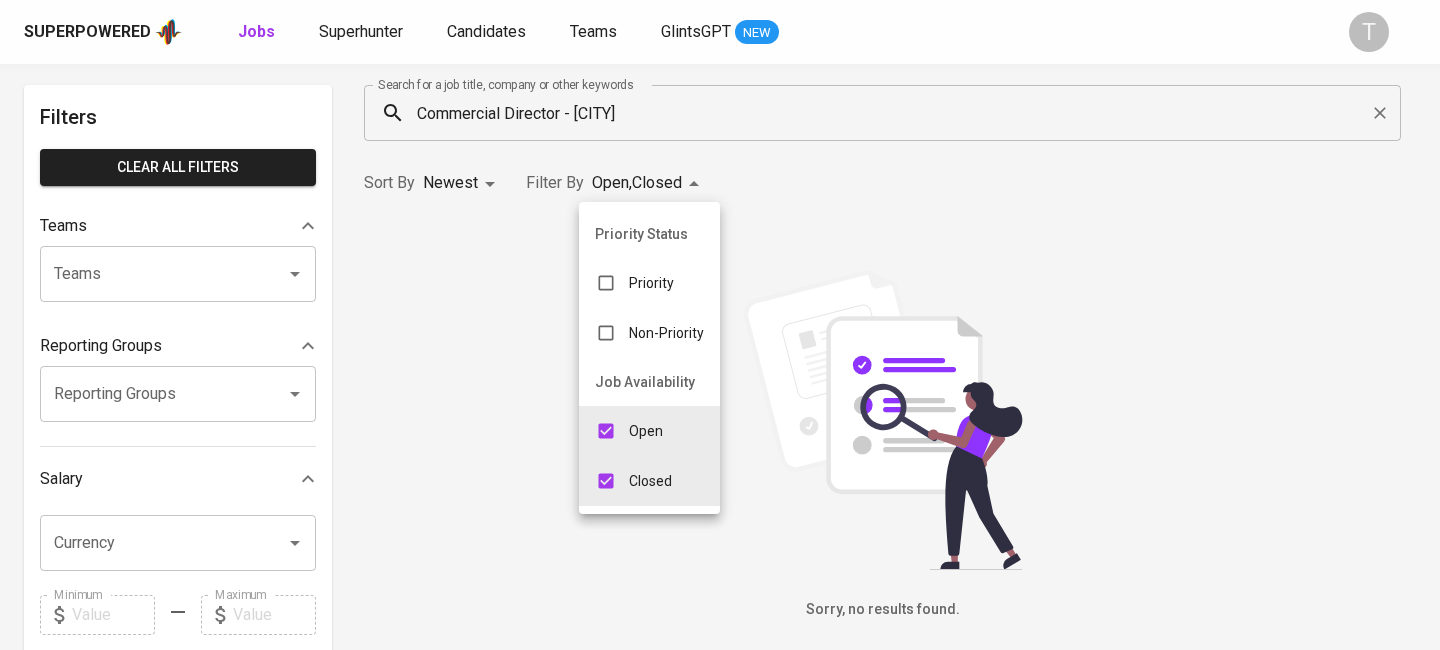 click at bounding box center [720, 325] 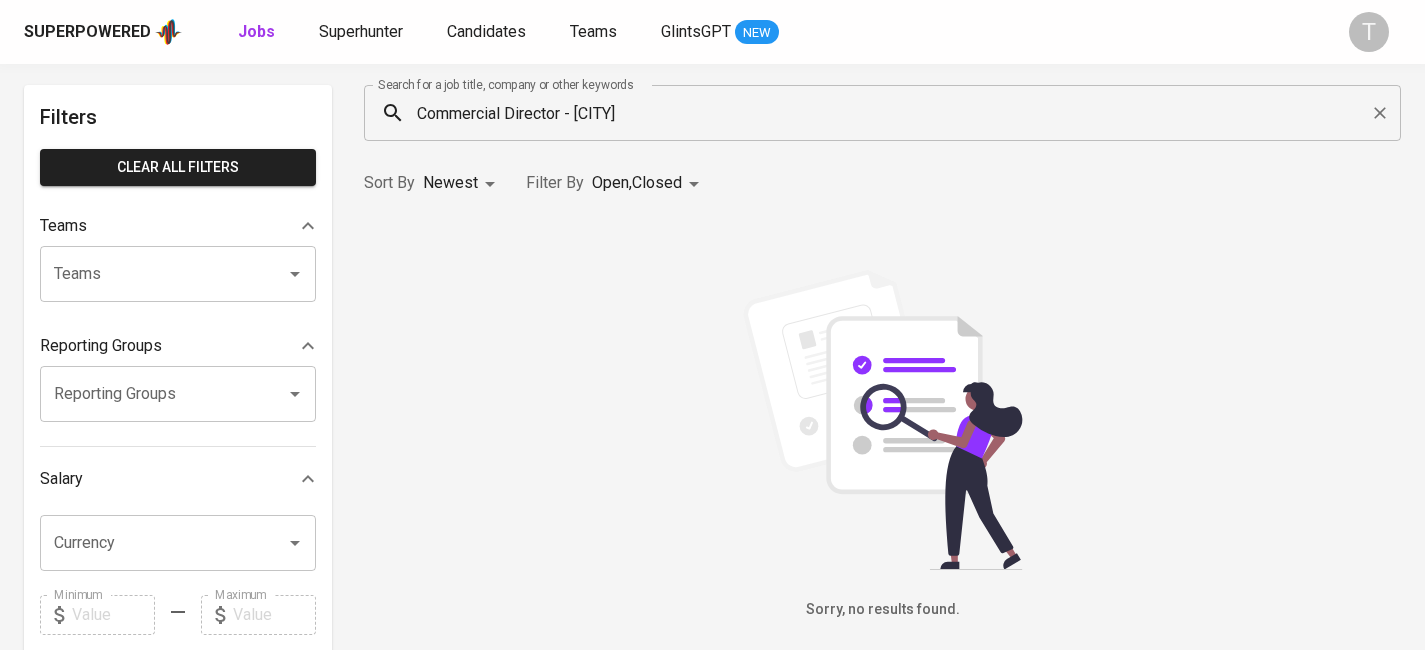 click on "Superpowered Jobs   Superhunter   Candidates   Teams   GlintsGPT   NEW T My Jobs All Jobs Filters Clear All filters Teams Teams Teams Reporting Groups Reporting Groups Reporting Groups Salary Currency Currency Minimum Minimum Maximum Maximum Years of Experience 0 10+ Roles Roles Roles Skills Skills Skills Candidates Sourced by me Referred by me Search for a job title, company or other keywords Commercial Director - Hà Nội Search for a job title, company or other keywords Sort By Newest NEWEST Filter By Open ,  Closed OPEN,CLOSE Sorry, no results found. Glints Intern ©2025.
Superpowered" at bounding box center (712, 606) 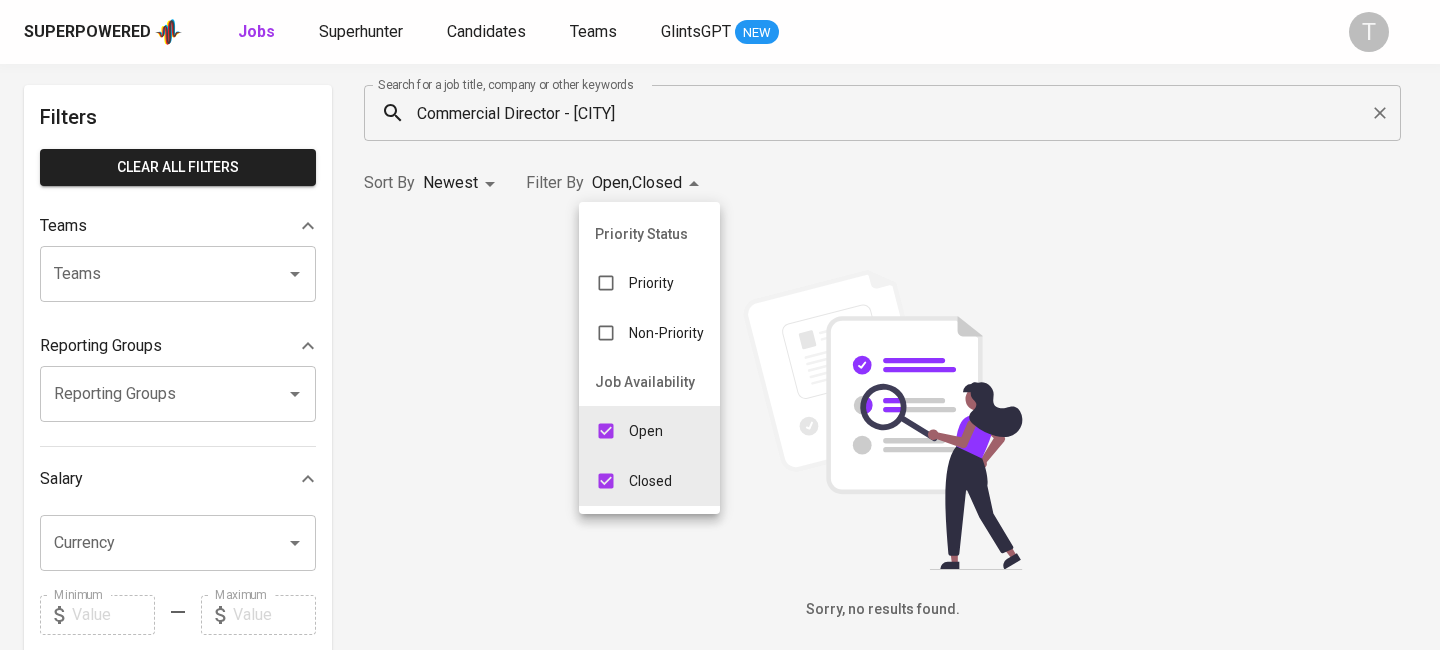 click at bounding box center (720, 325) 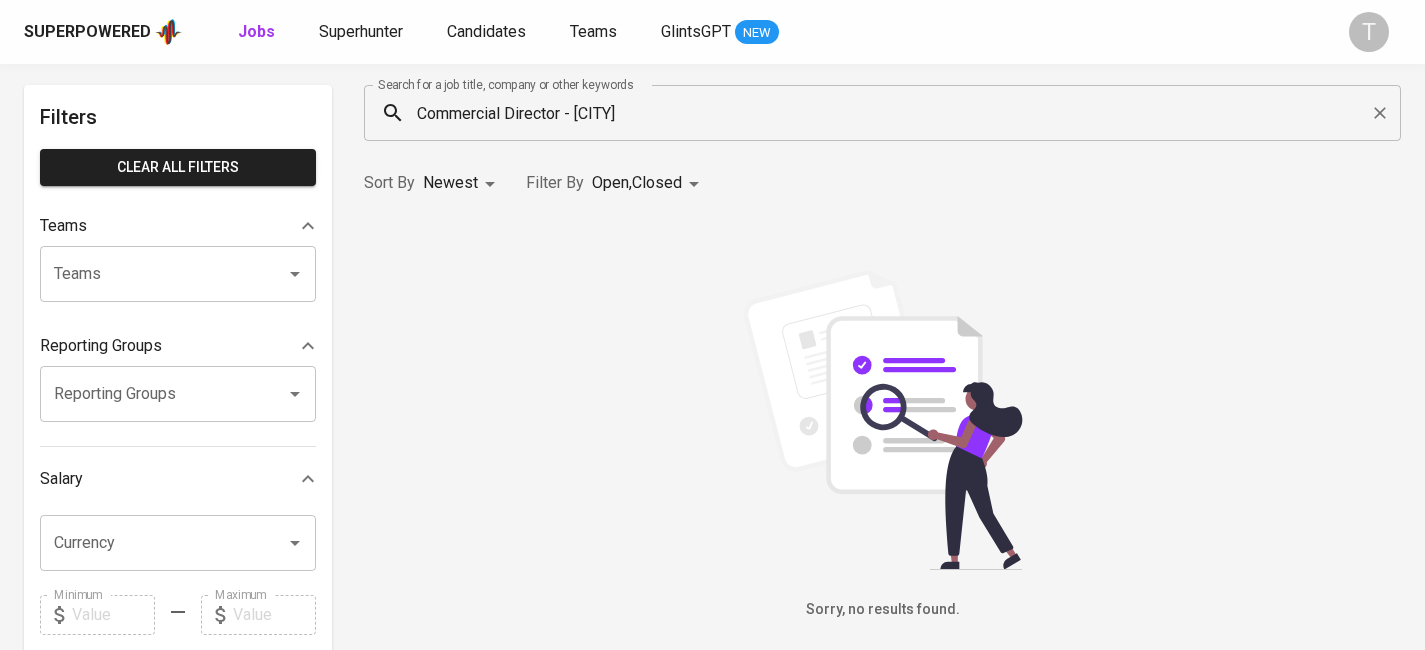 click on "Commercial Director - Hà Nội" at bounding box center [887, 113] 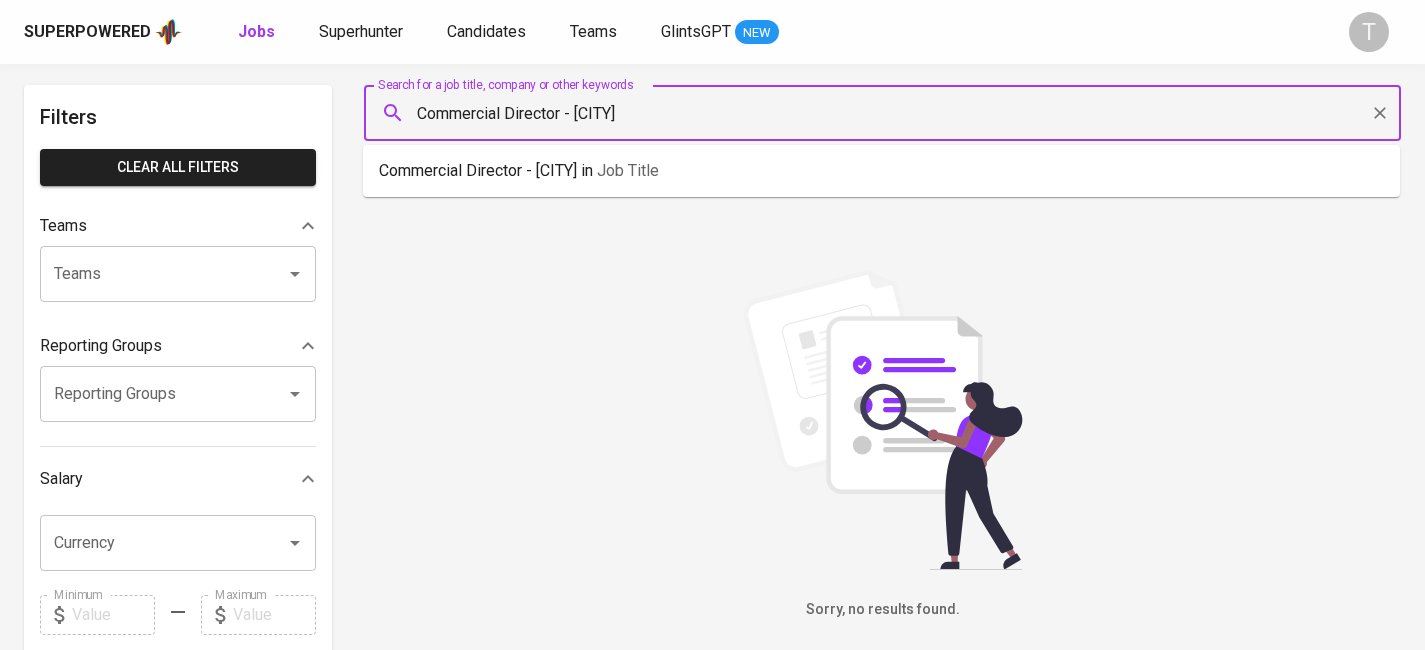 type on "Commercial Director - Hà Nội" 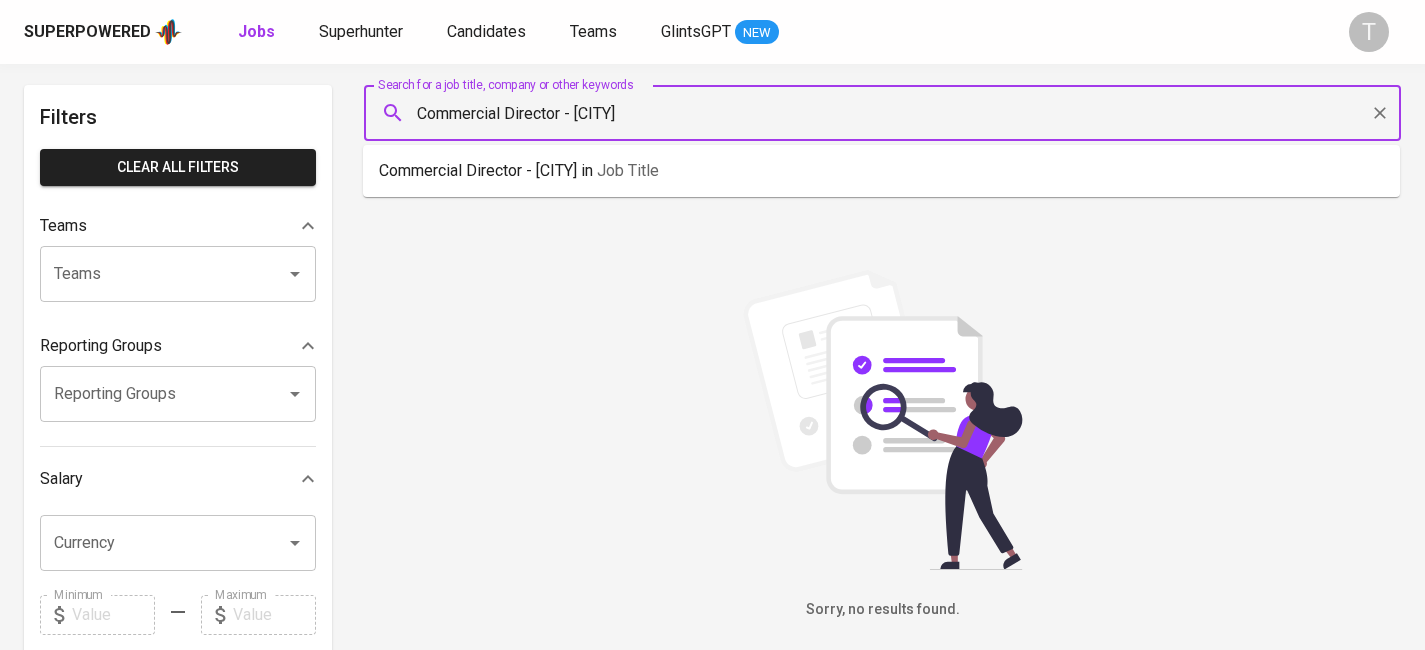 click on "Commercial Director - Hà Nội" at bounding box center [887, 113] 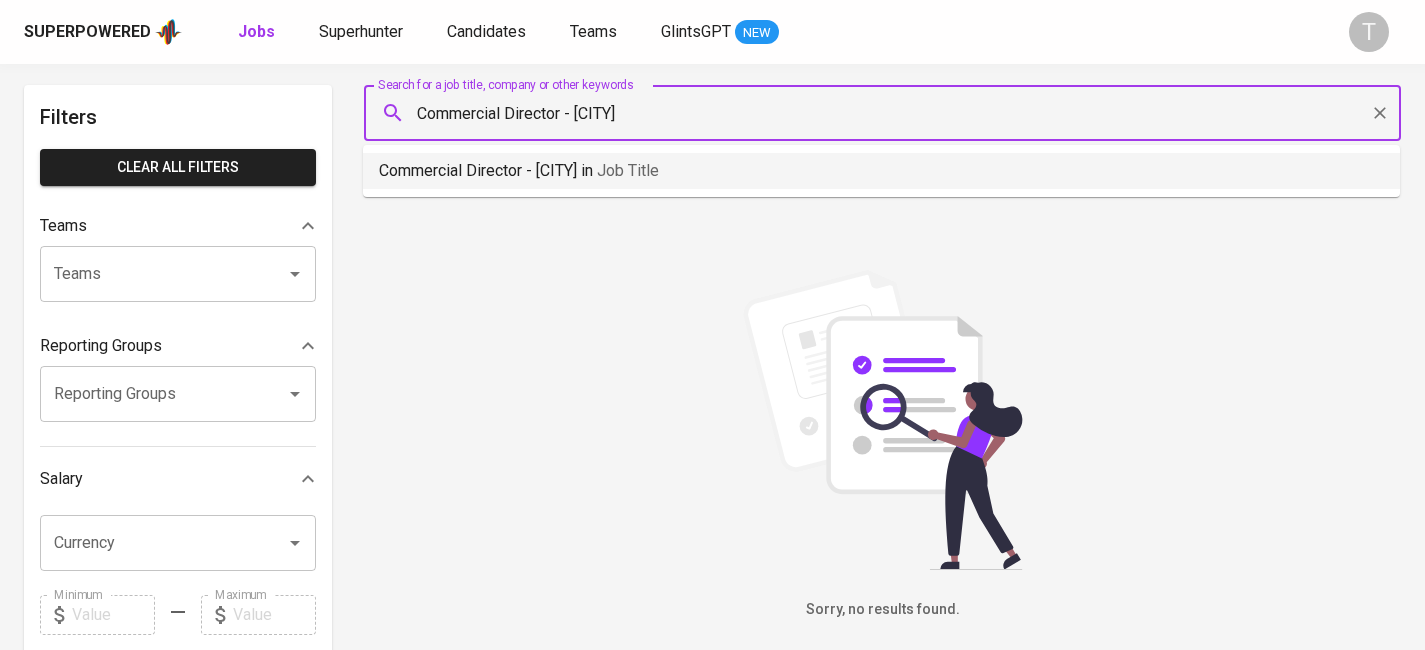 click on "Job title" at bounding box center [628, 170] 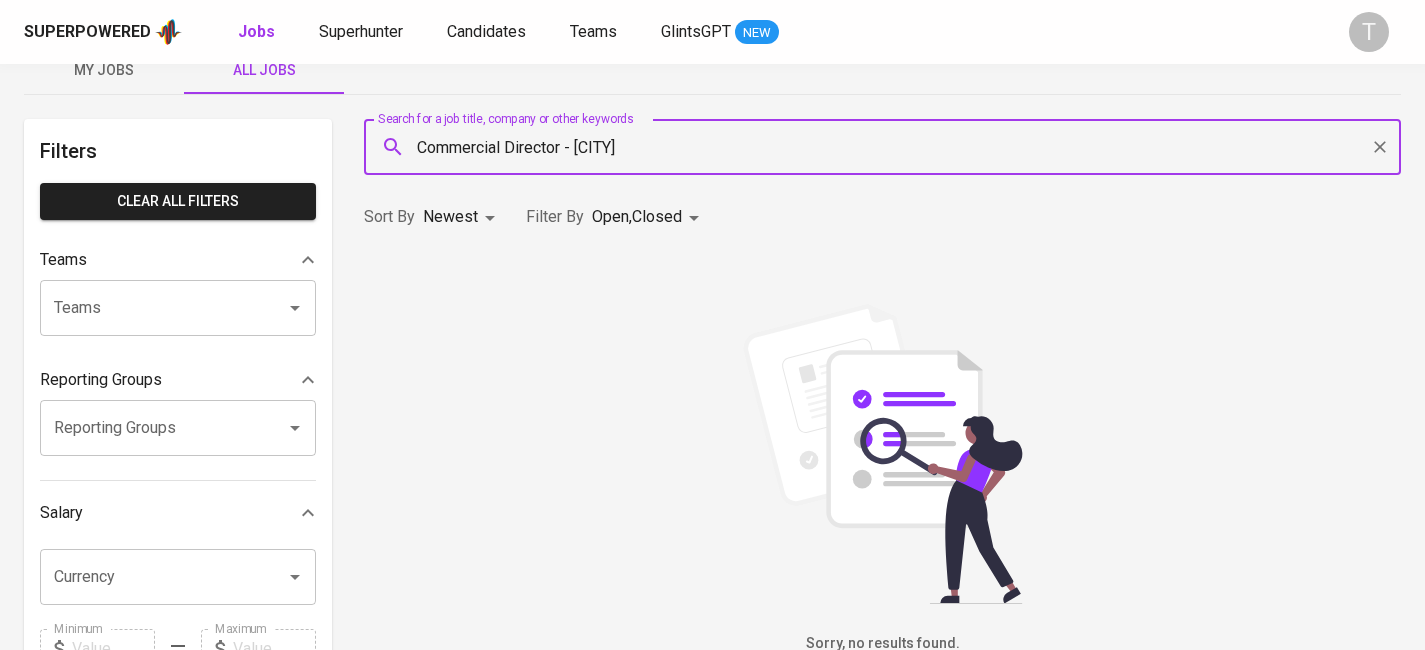 scroll, scrollTop: 0, scrollLeft: 0, axis: both 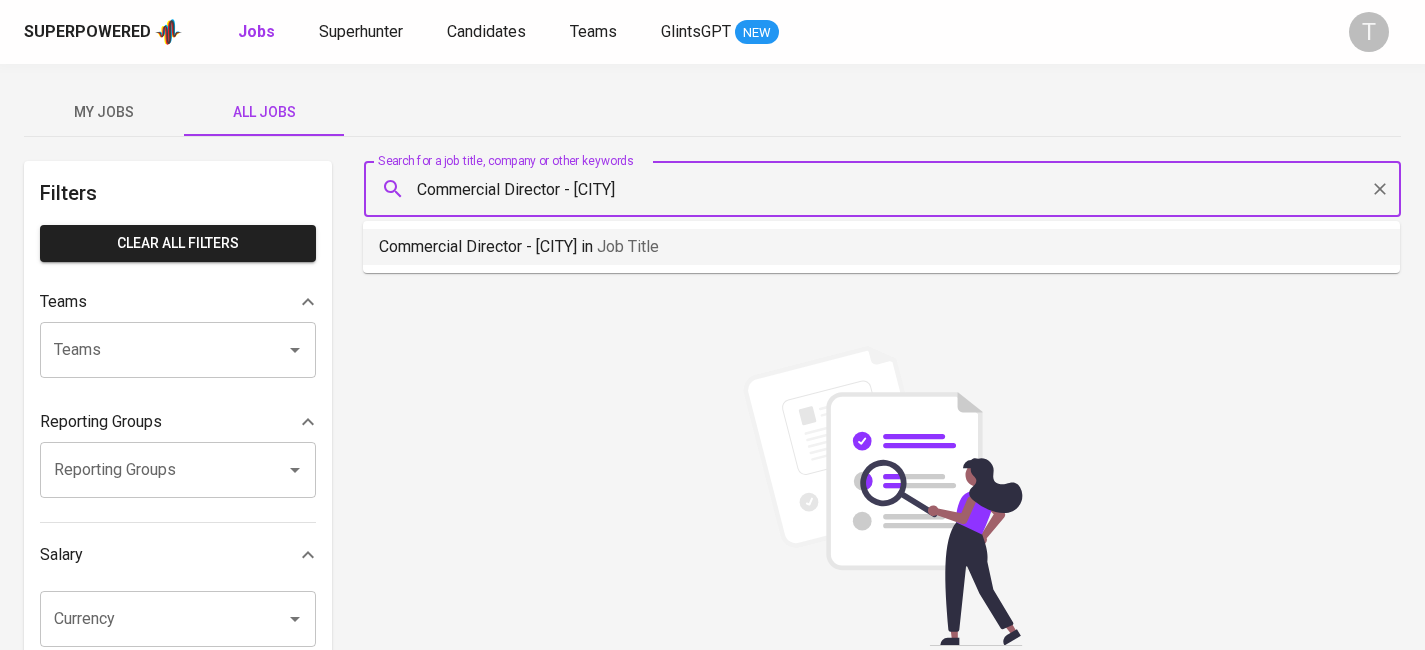 drag, startPoint x: 660, startPoint y: 173, endPoint x: 399, endPoint y: 187, distance: 261.3752 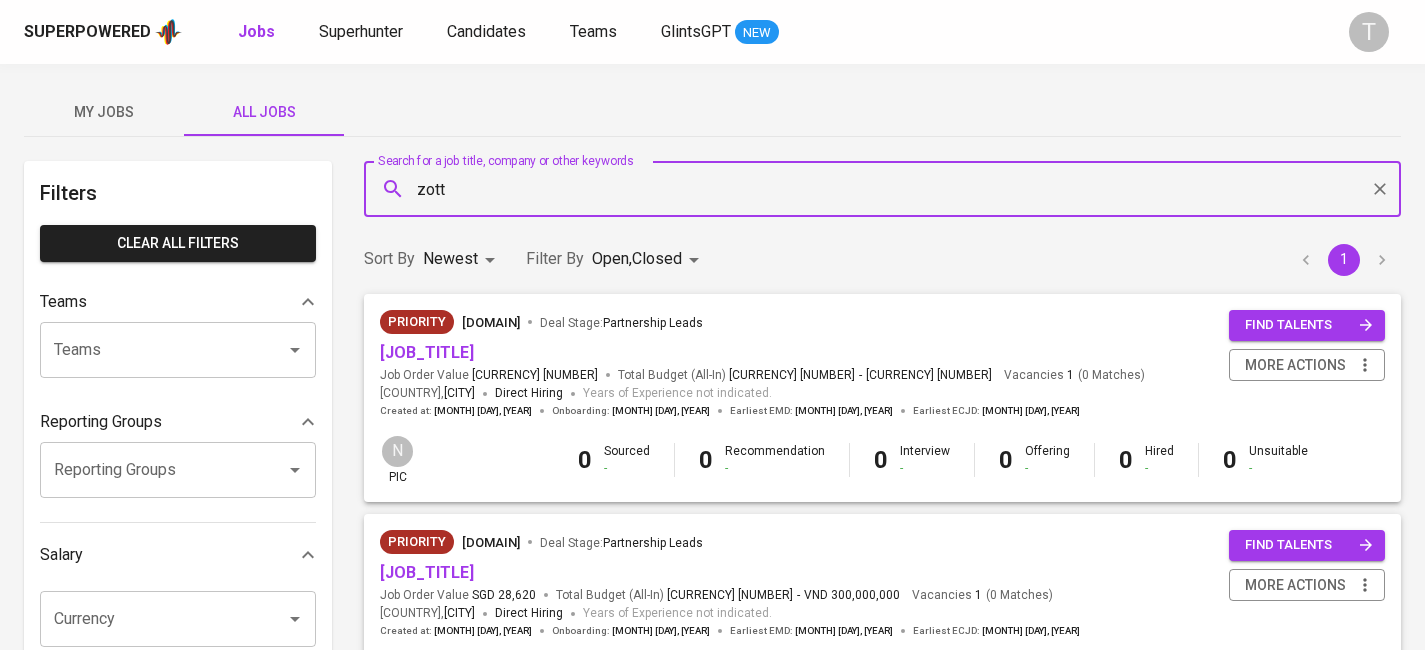 scroll, scrollTop: 326, scrollLeft: 0, axis: vertical 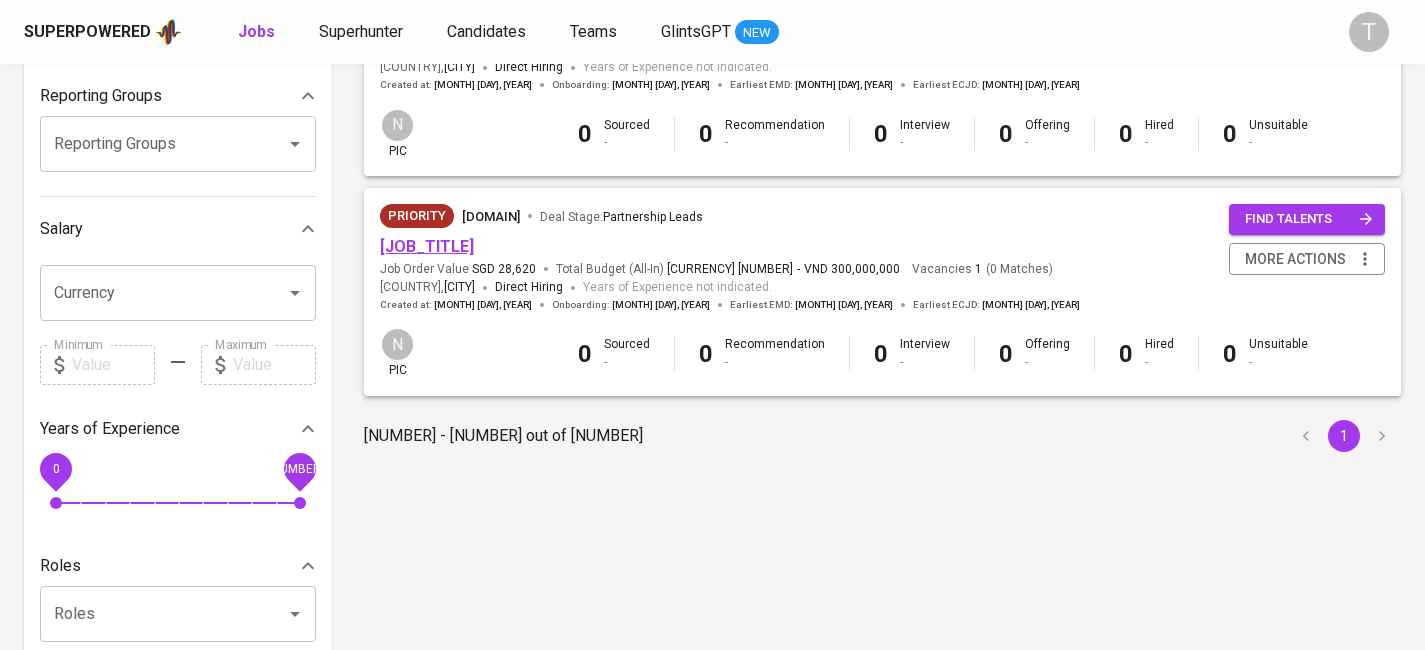 type on "zott" 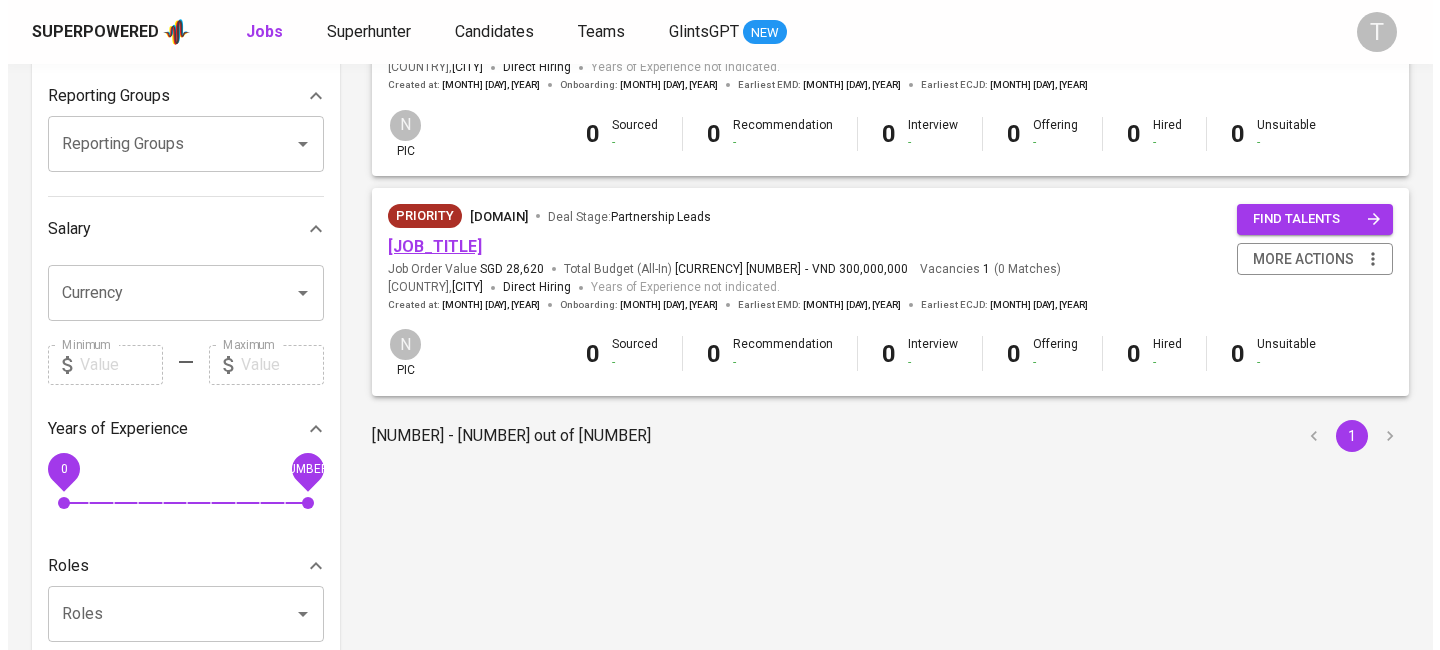 scroll, scrollTop: 0, scrollLeft: 0, axis: both 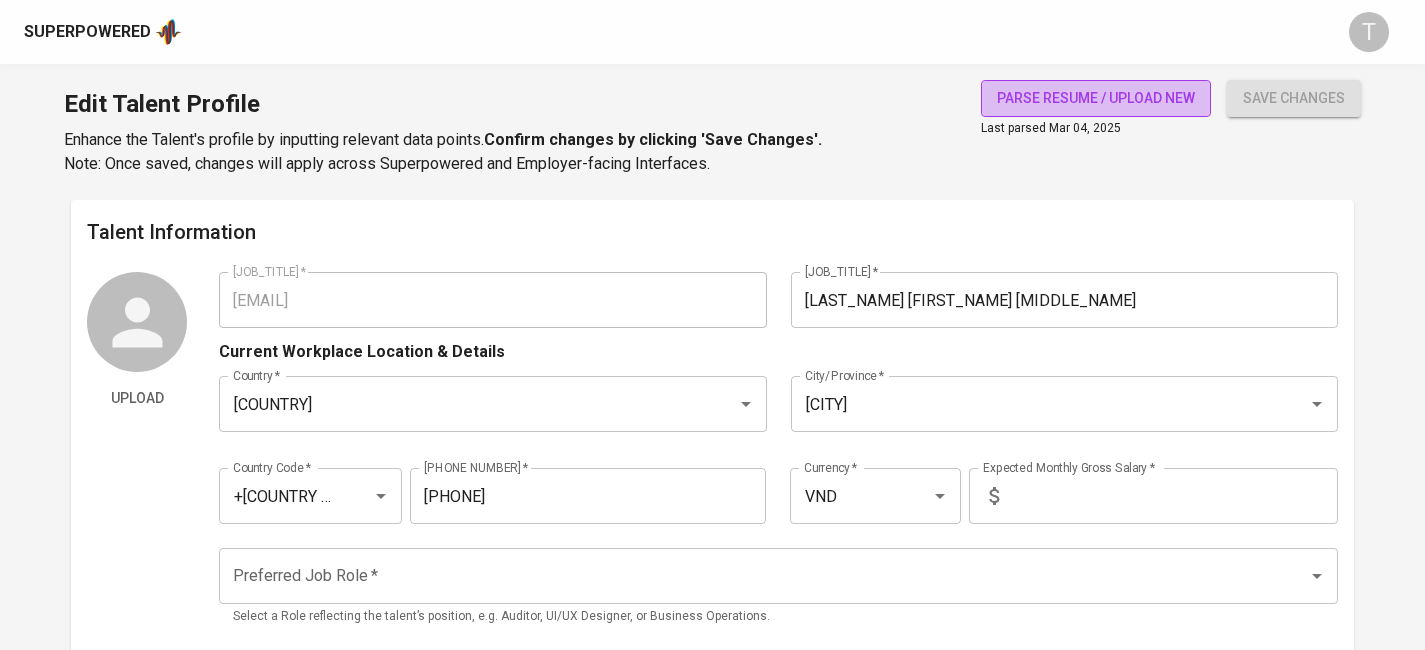 click on "parse resume / upload new" at bounding box center (1096, 98) 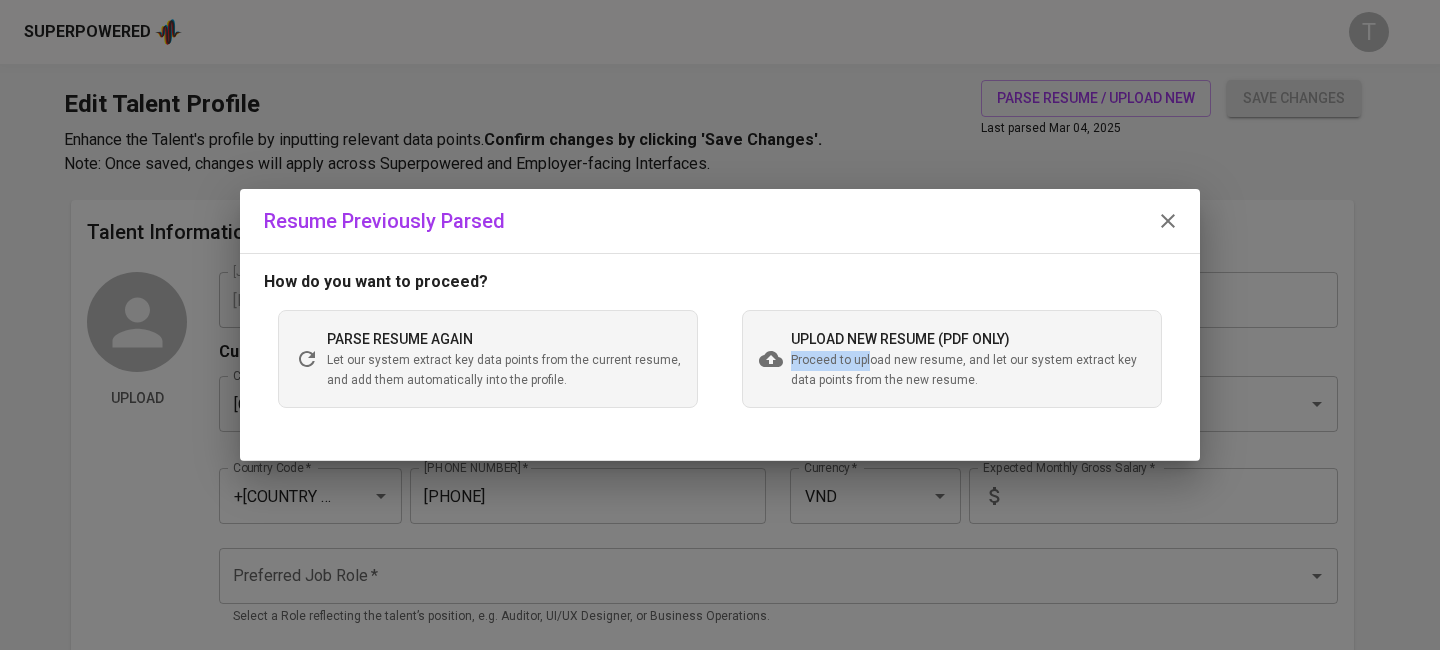 click on "Proceed to upload new resume, and let our system extract key data points from the new resume." at bounding box center [968, 371] 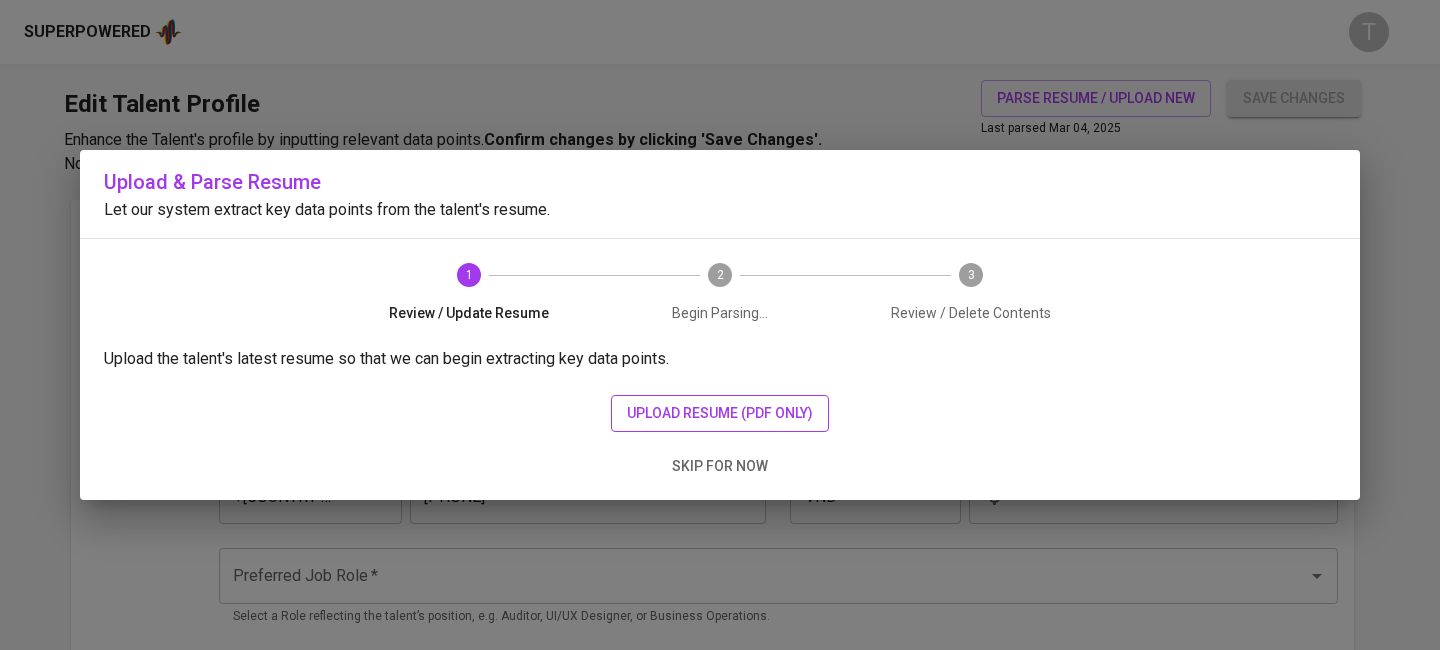 click on "upload resume (pdf only)" at bounding box center [720, 413] 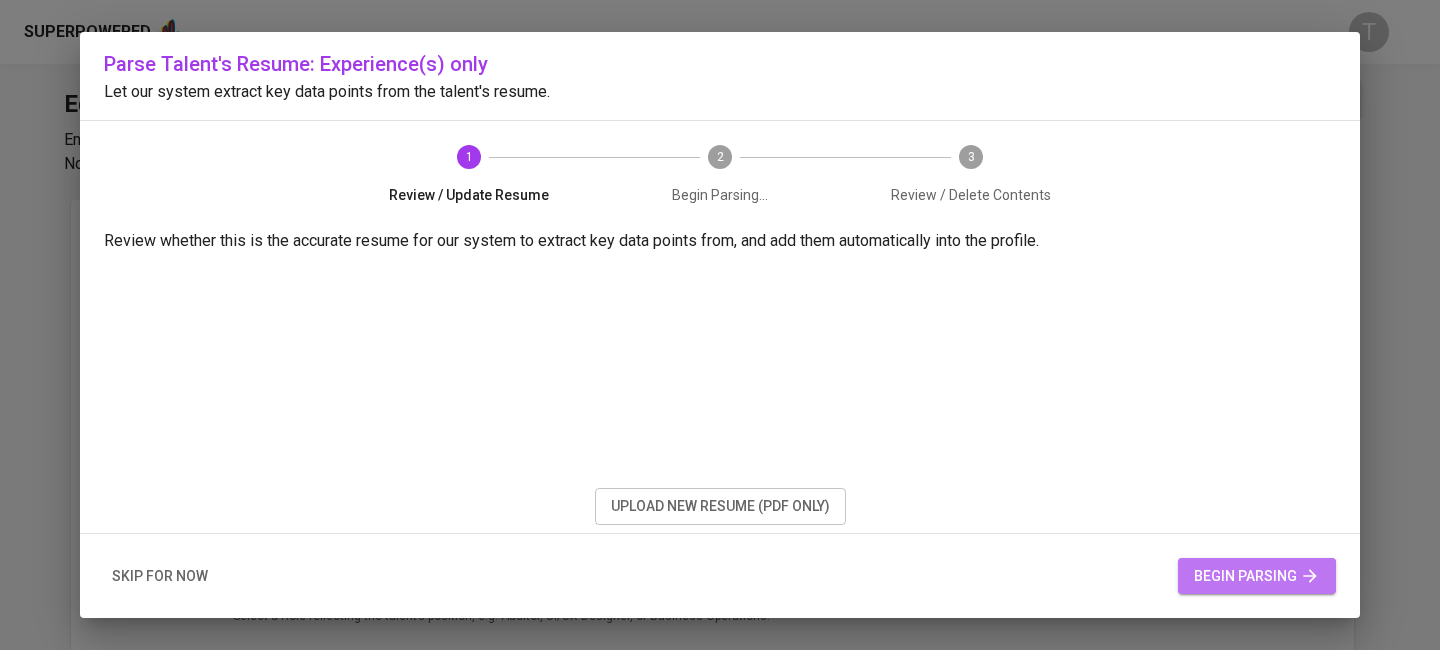 click on "begin parsing" at bounding box center [1257, 576] 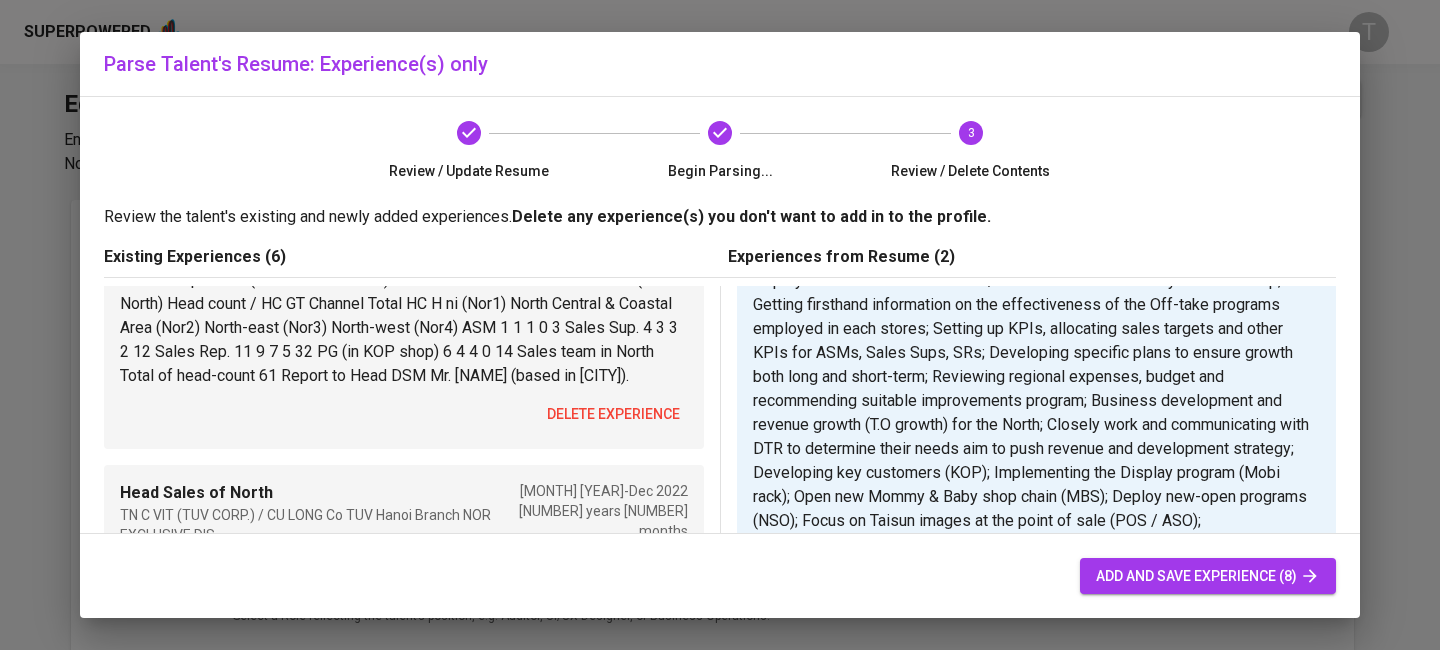 scroll, scrollTop: 765, scrollLeft: 0, axis: vertical 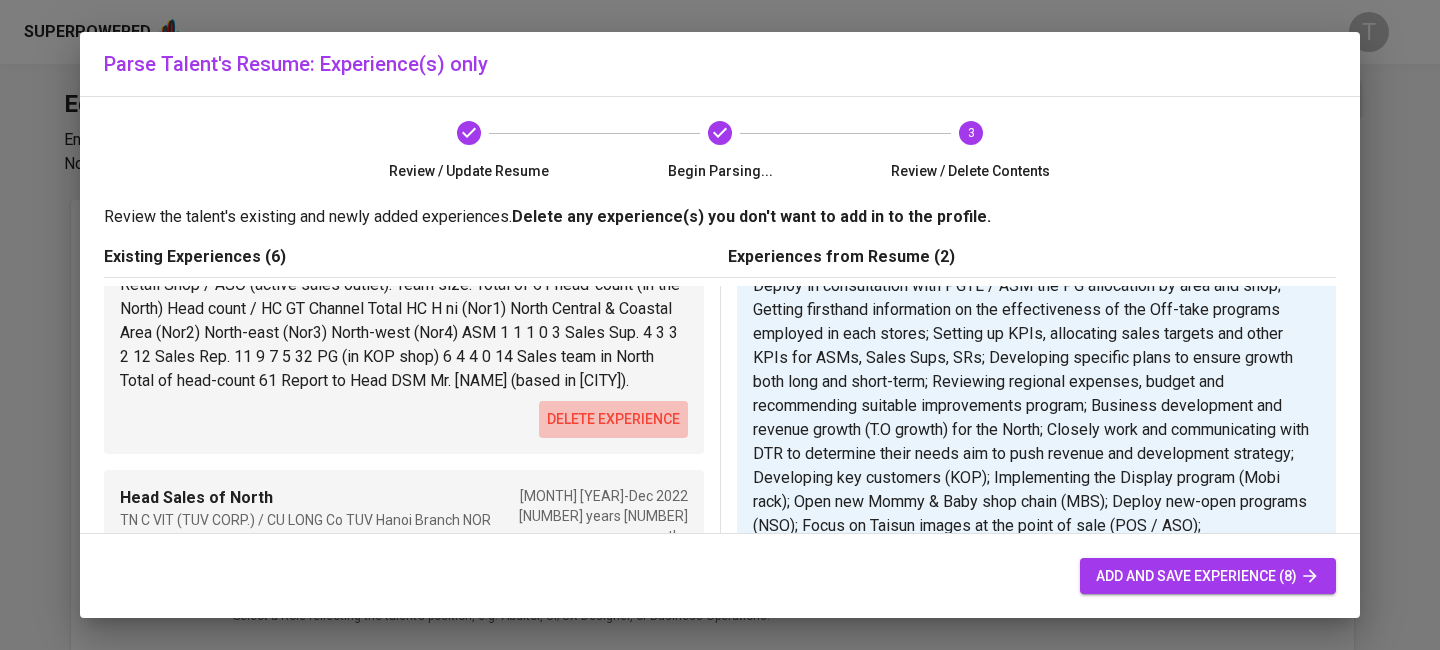 click on "delete experience" at bounding box center [613, 419] 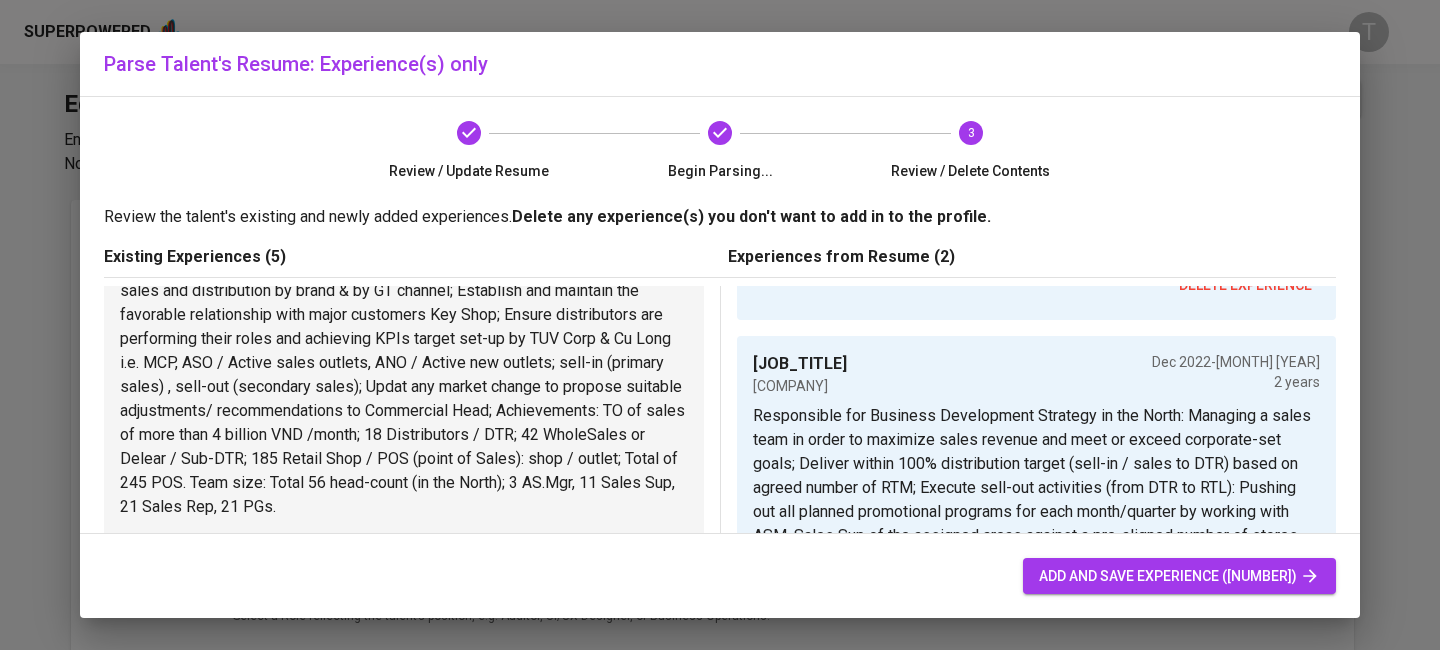 scroll, scrollTop: 616, scrollLeft: 0, axis: vertical 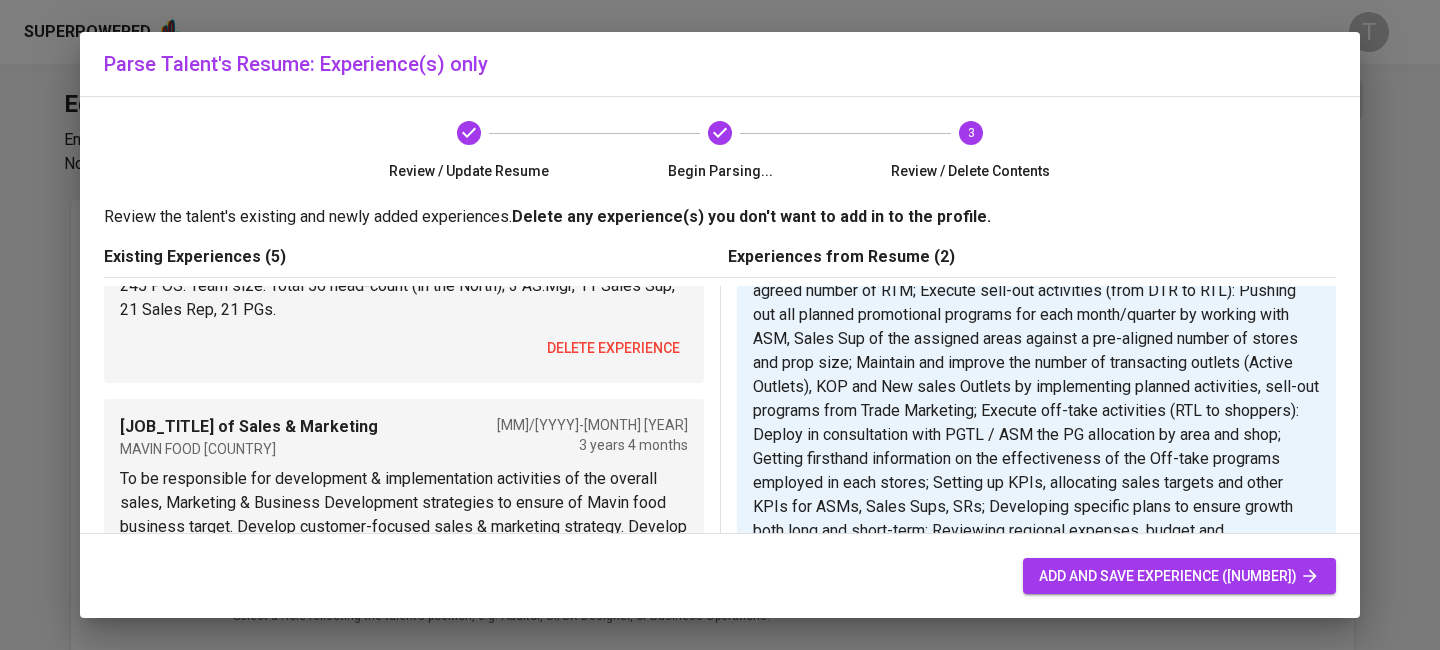click on "delete experience" at bounding box center [613, 348] 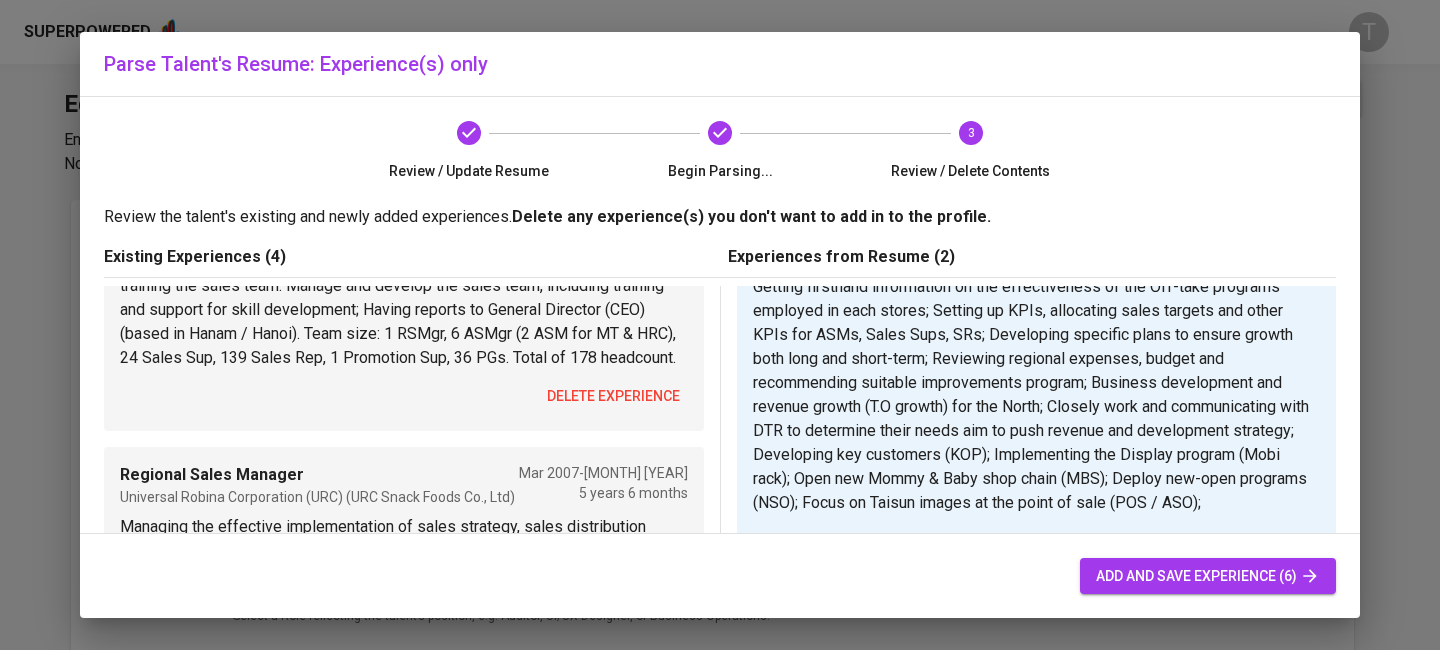 scroll, scrollTop: 884, scrollLeft: 0, axis: vertical 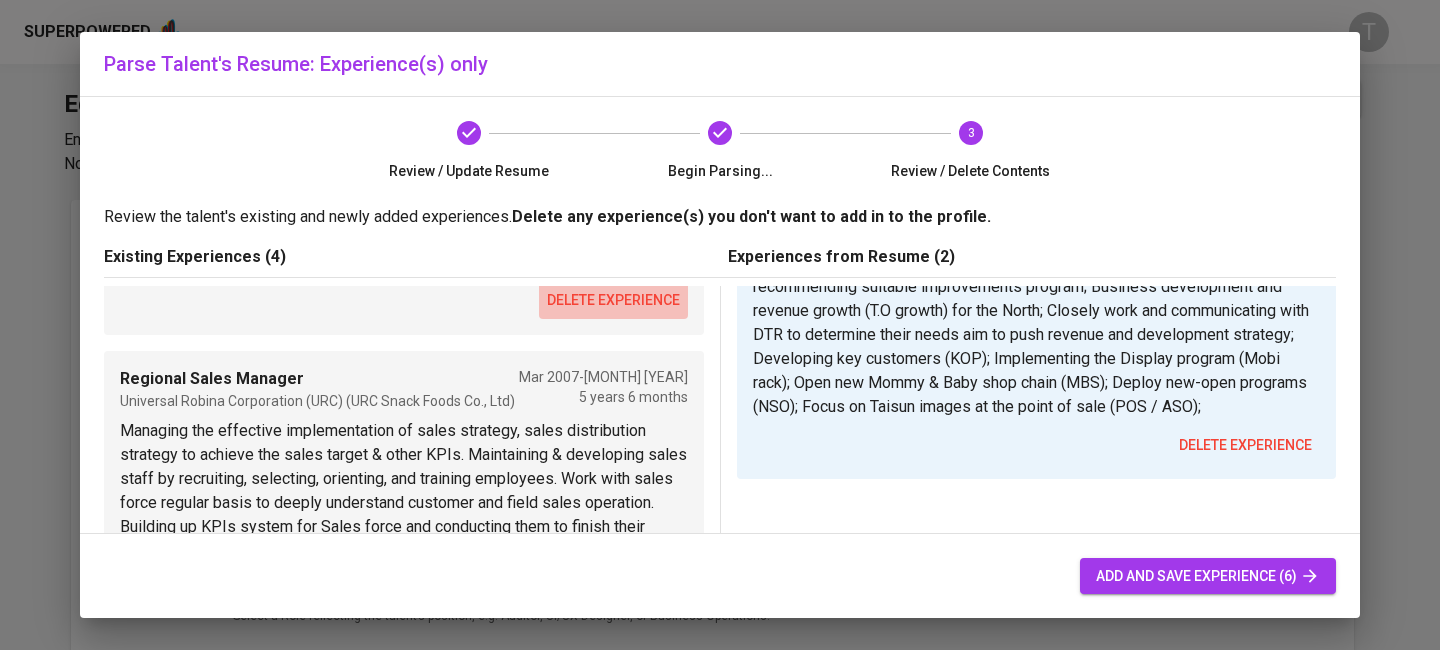 click on "delete experience" at bounding box center (613, 300) 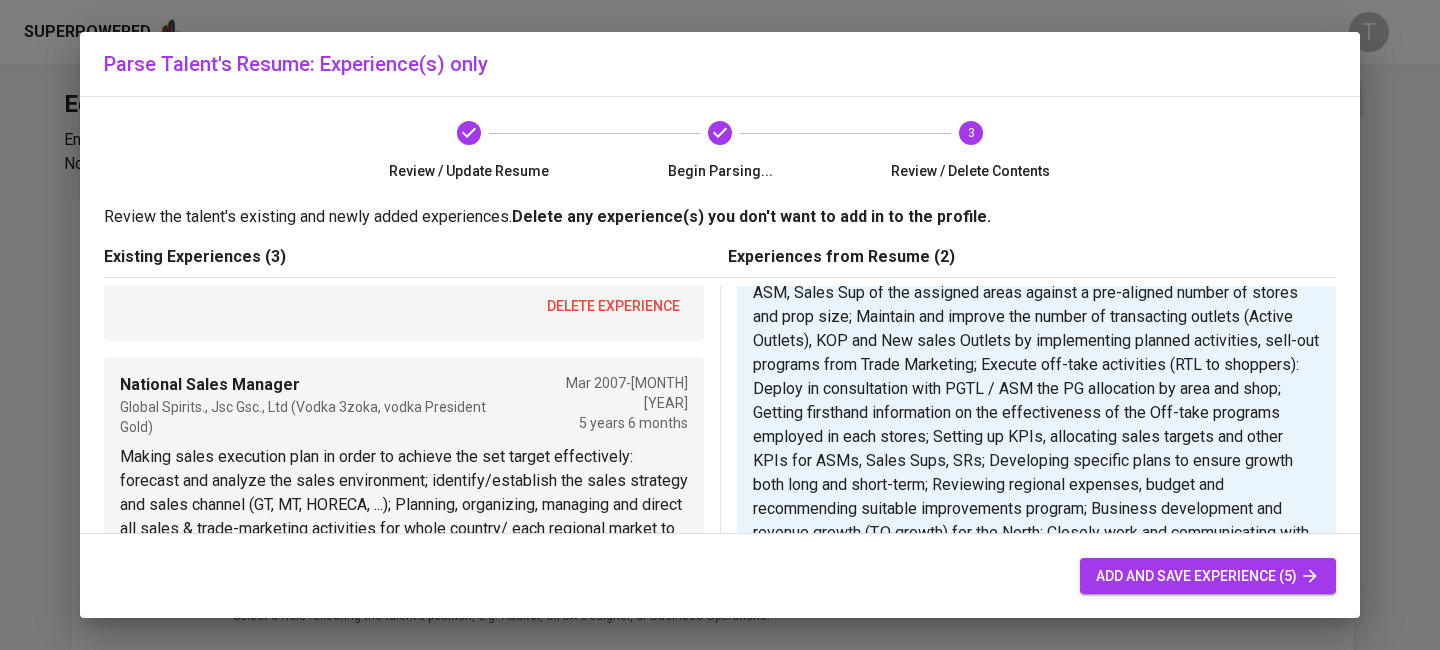 scroll, scrollTop: 643, scrollLeft: 0, axis: vertical 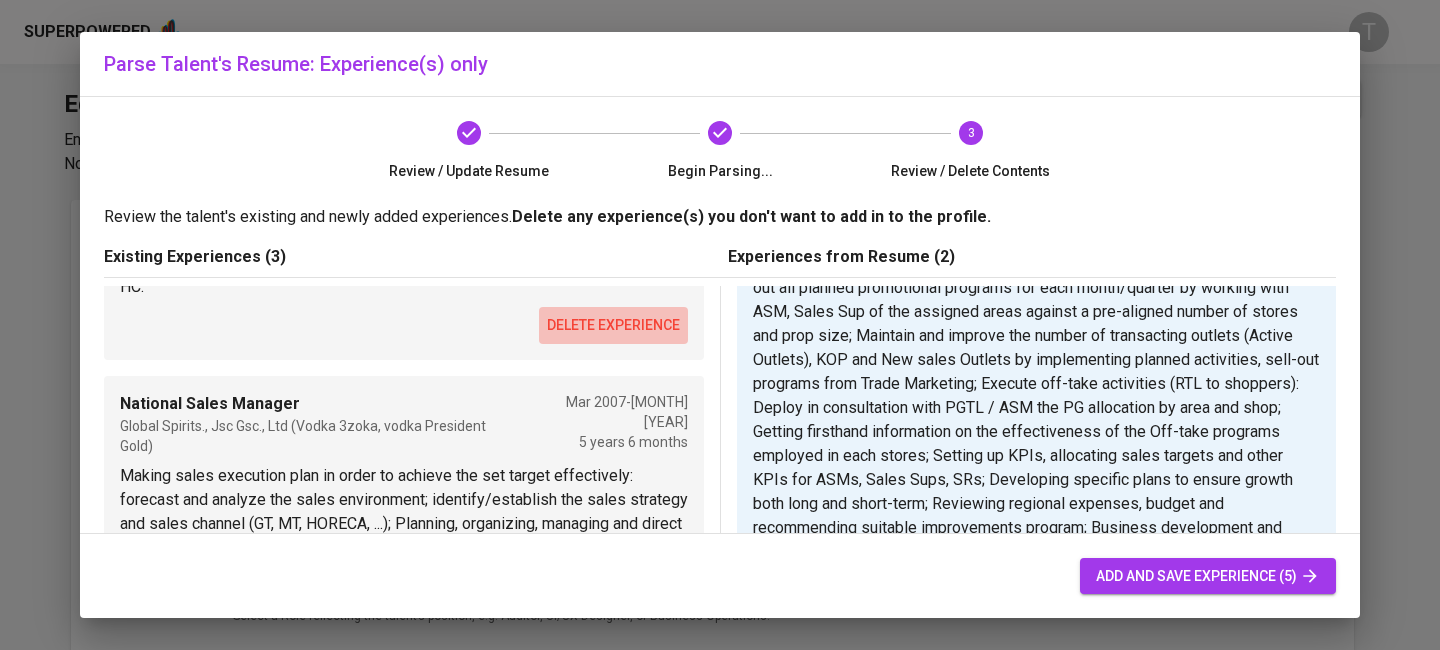 click on "delete experience" at bounding box center [613, 325] 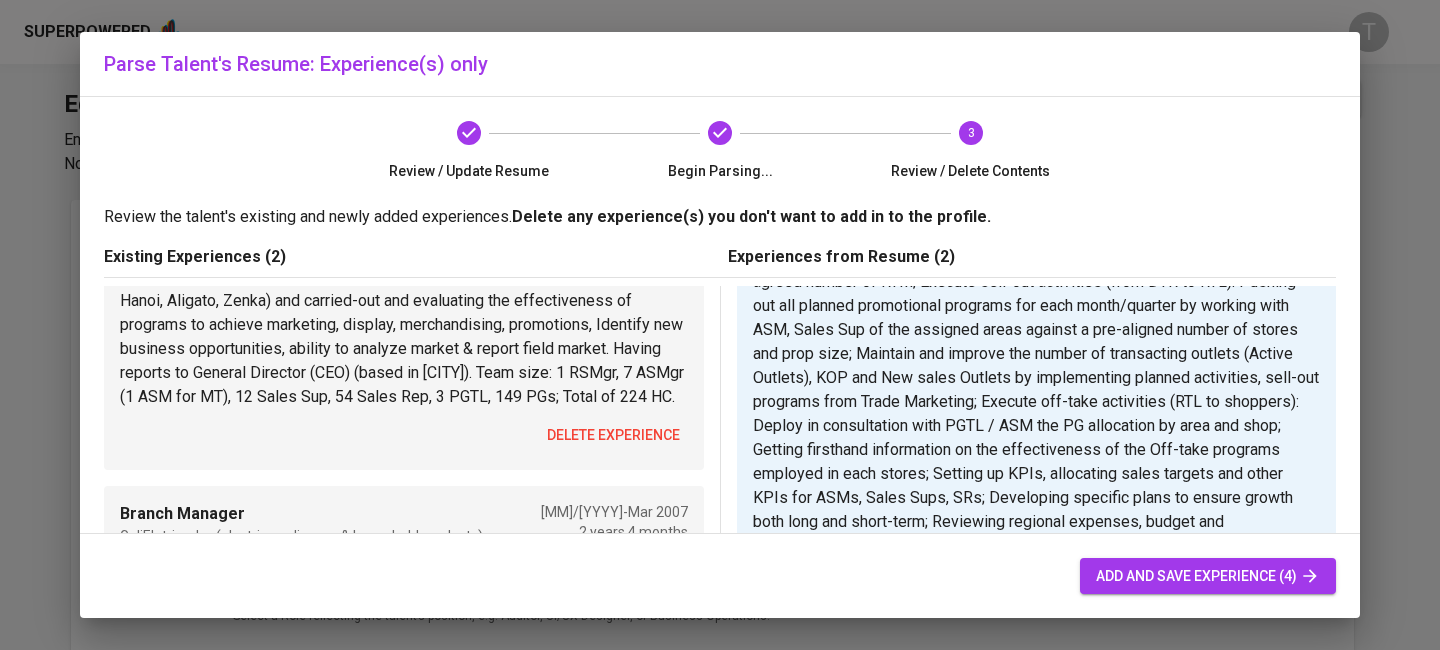 scroll, scrollTop: 667, scrollLeft: 0, axis: vertical 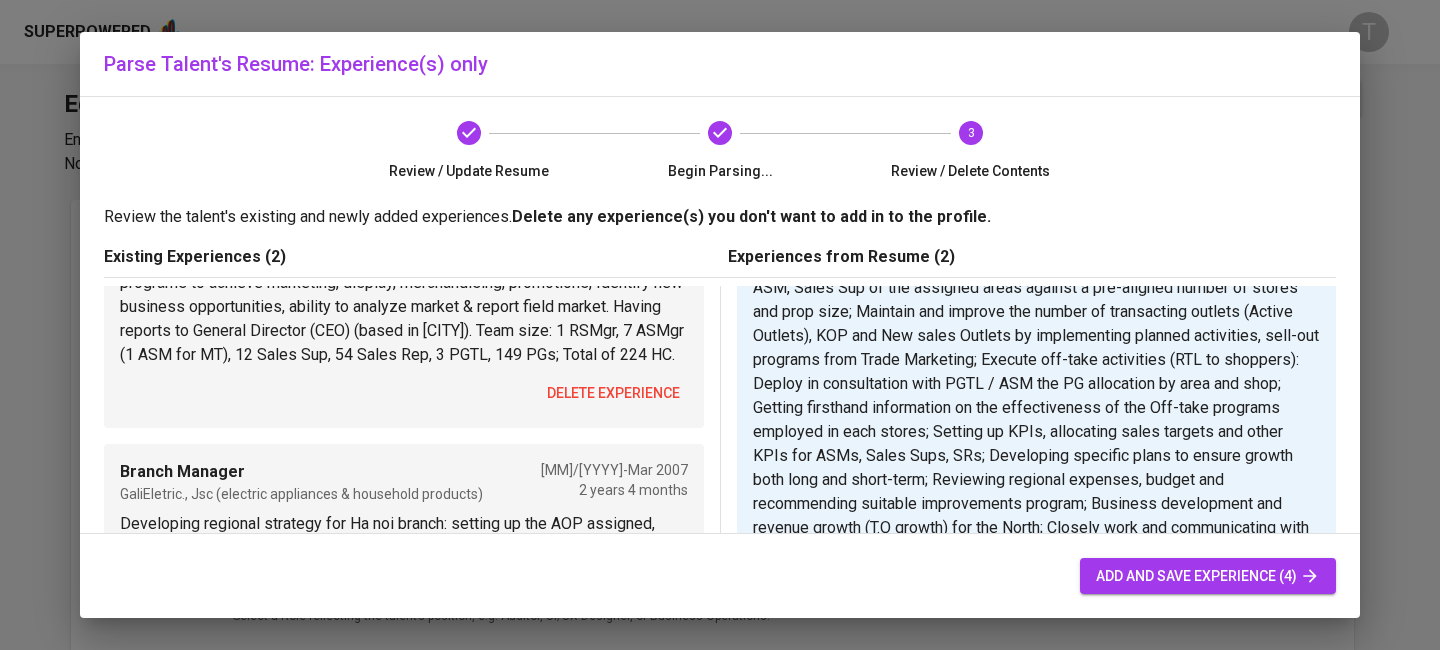 click on "delete experience" at bounding box center [613, 393] 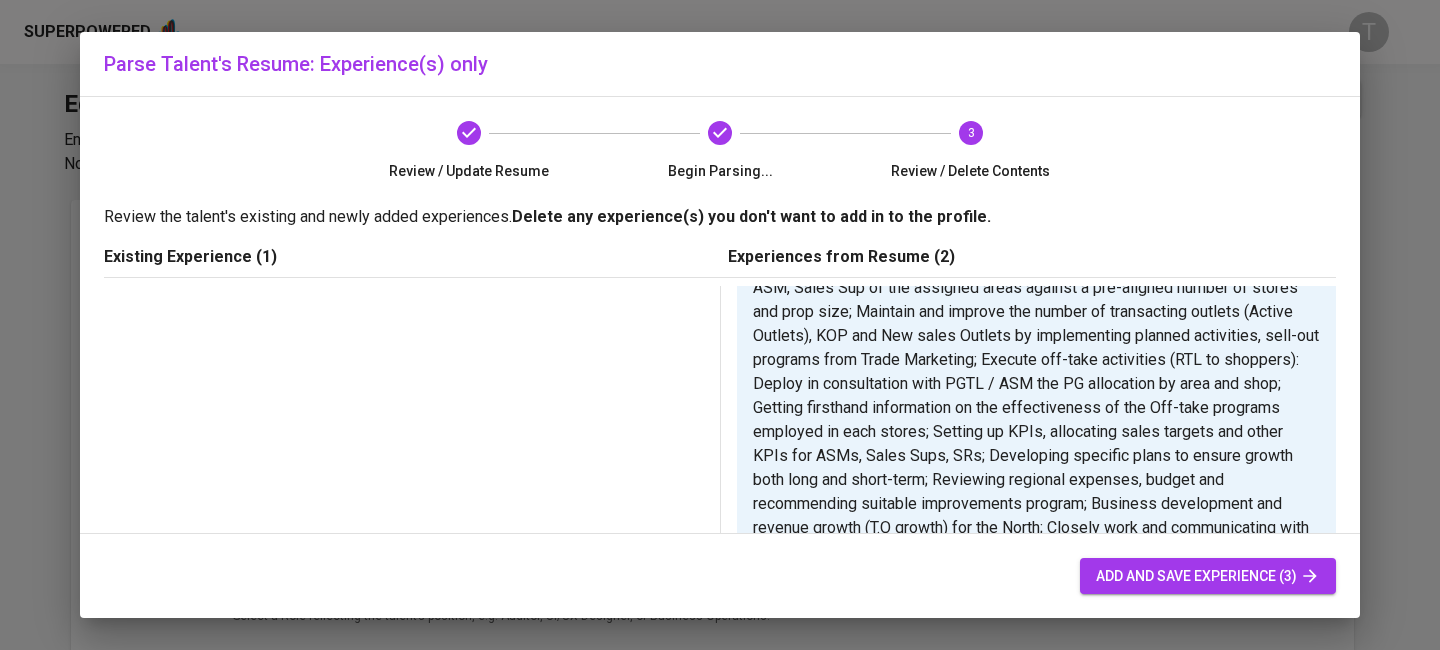 scroll, scrollTop: 0, scrollLeft: 0, axis: both 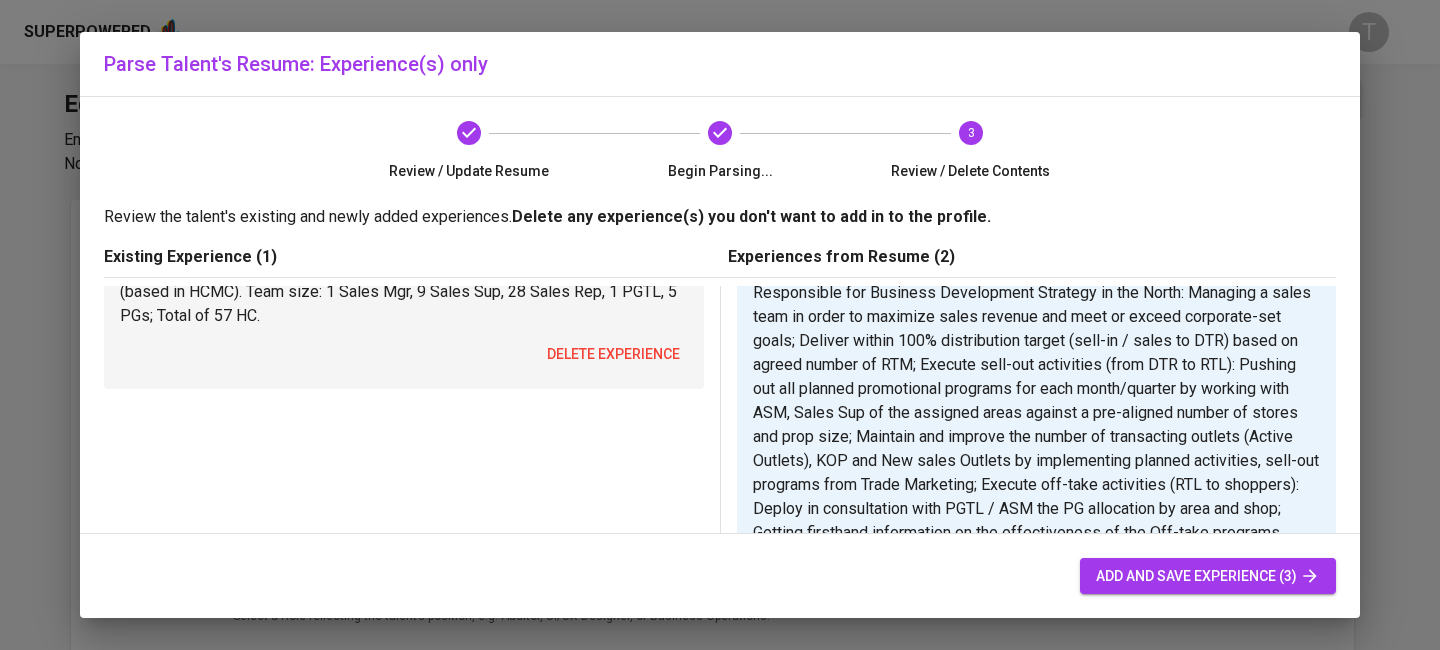 click on "delete experience" at bounding box center (613, 354) 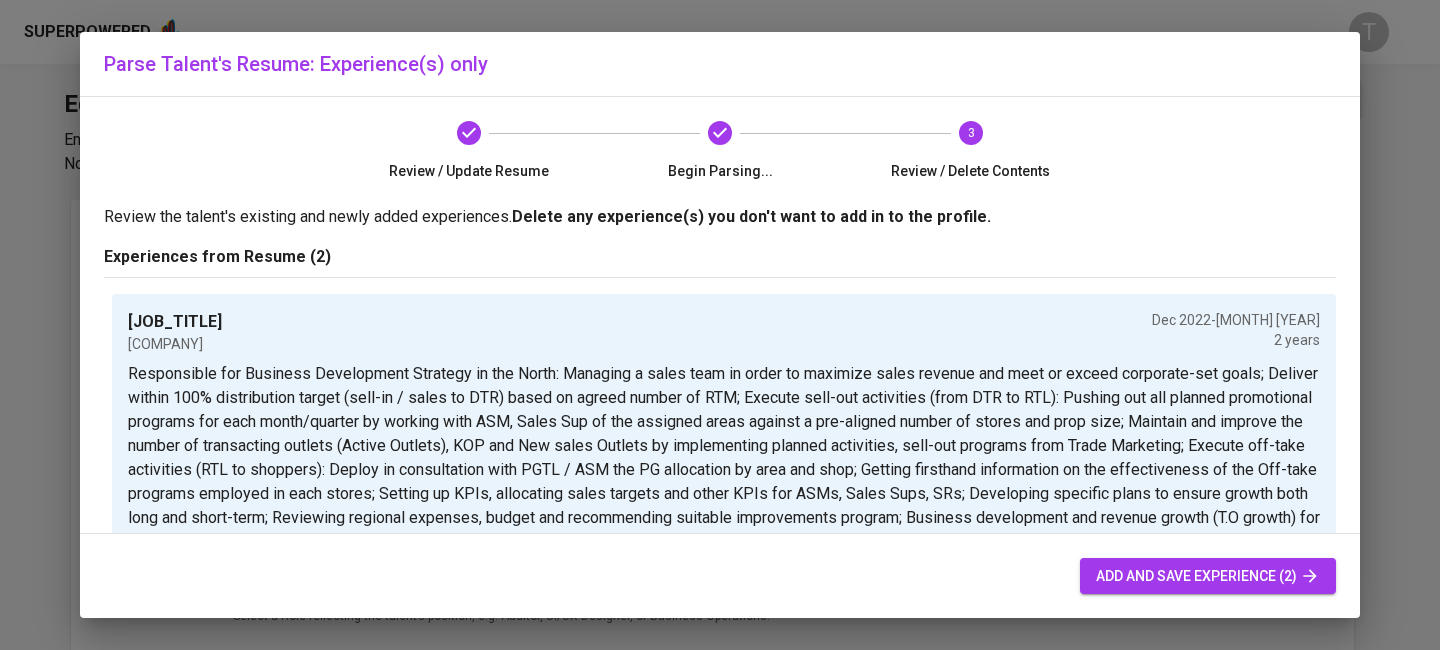 scroll, scrollTop: 293, scrollLeft: 0, axis: vertical 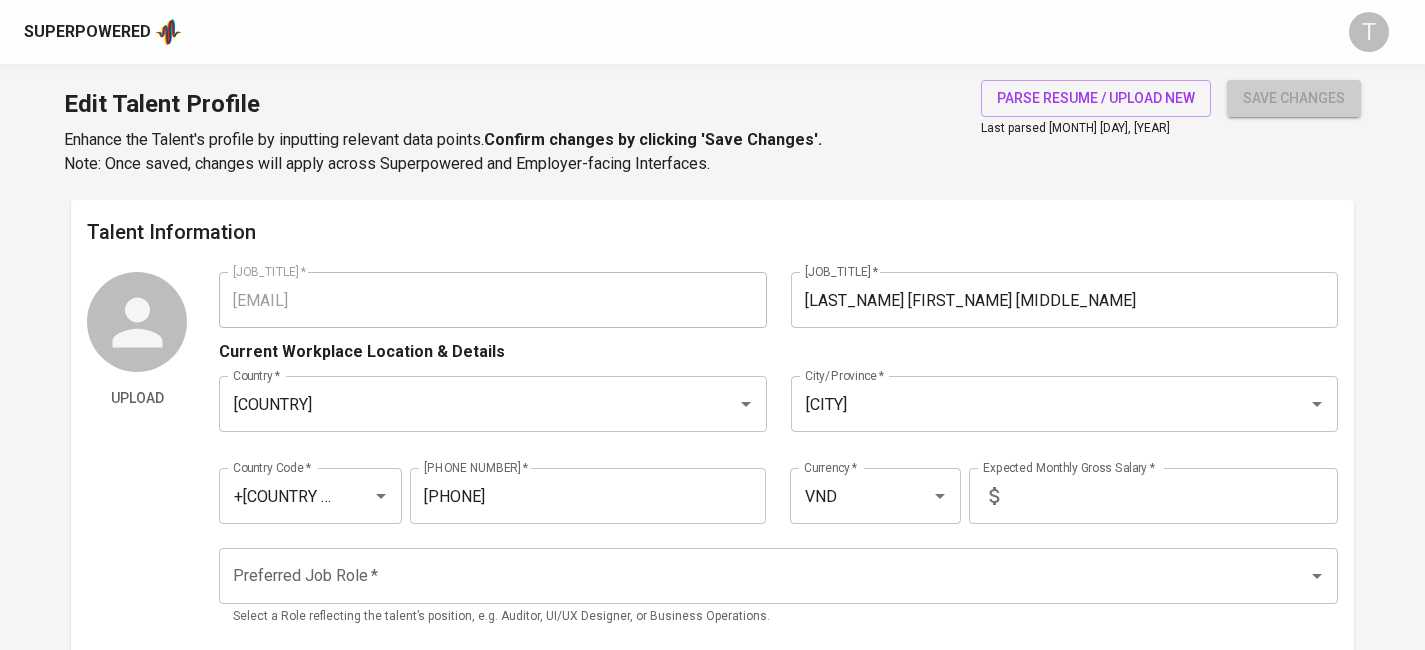 click on "save changes" at bounding box center [1294, 98] 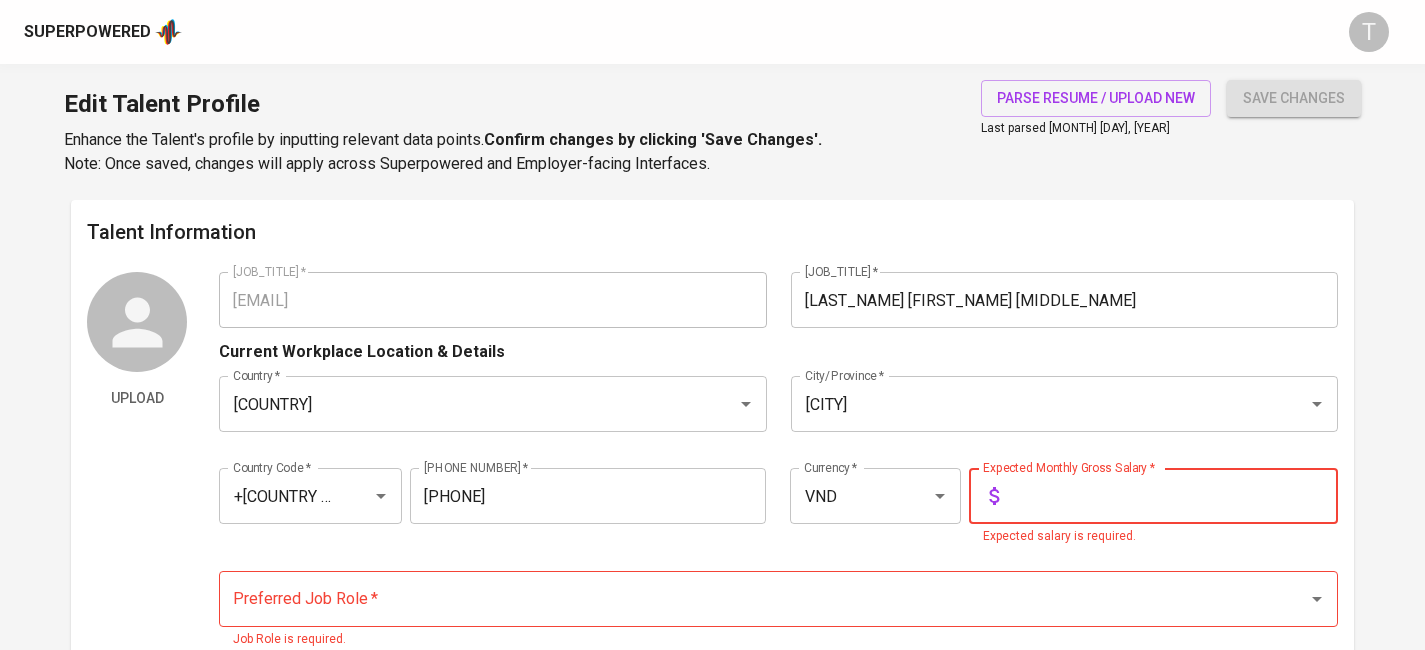 click at bounding box center (1172, 496) 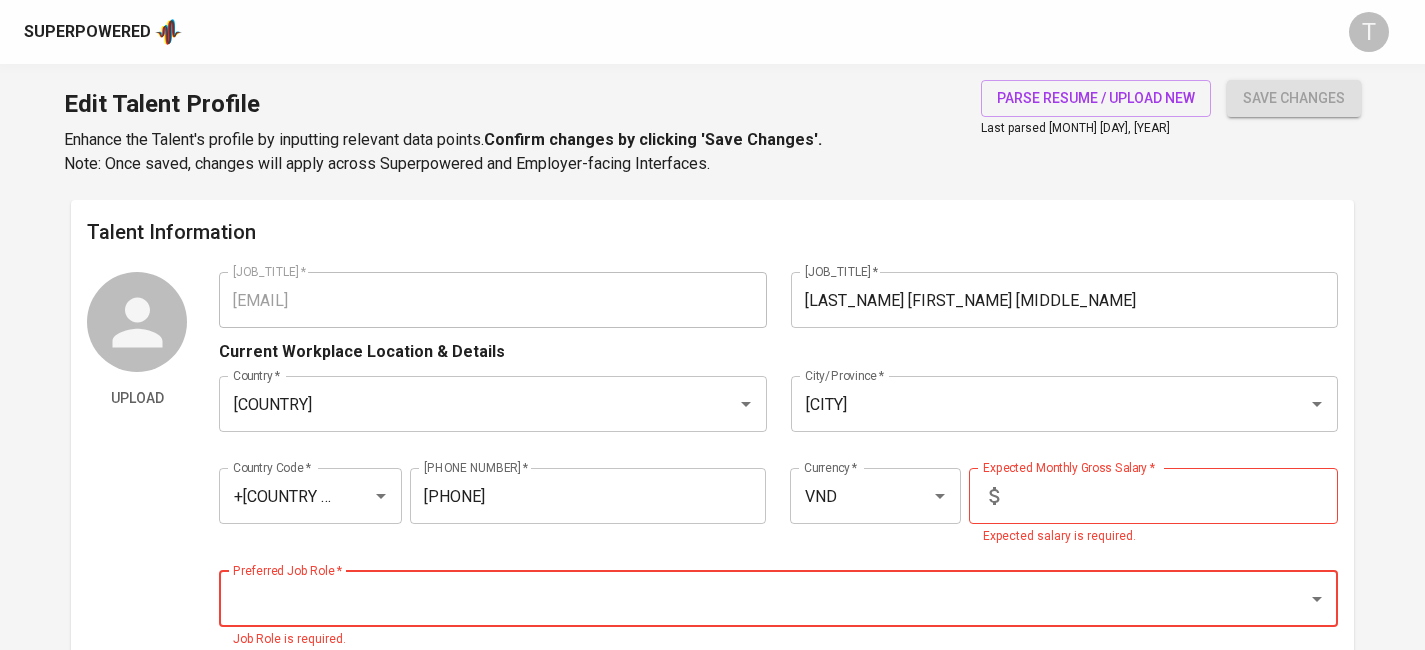 click at bounding box center (1172, 496) 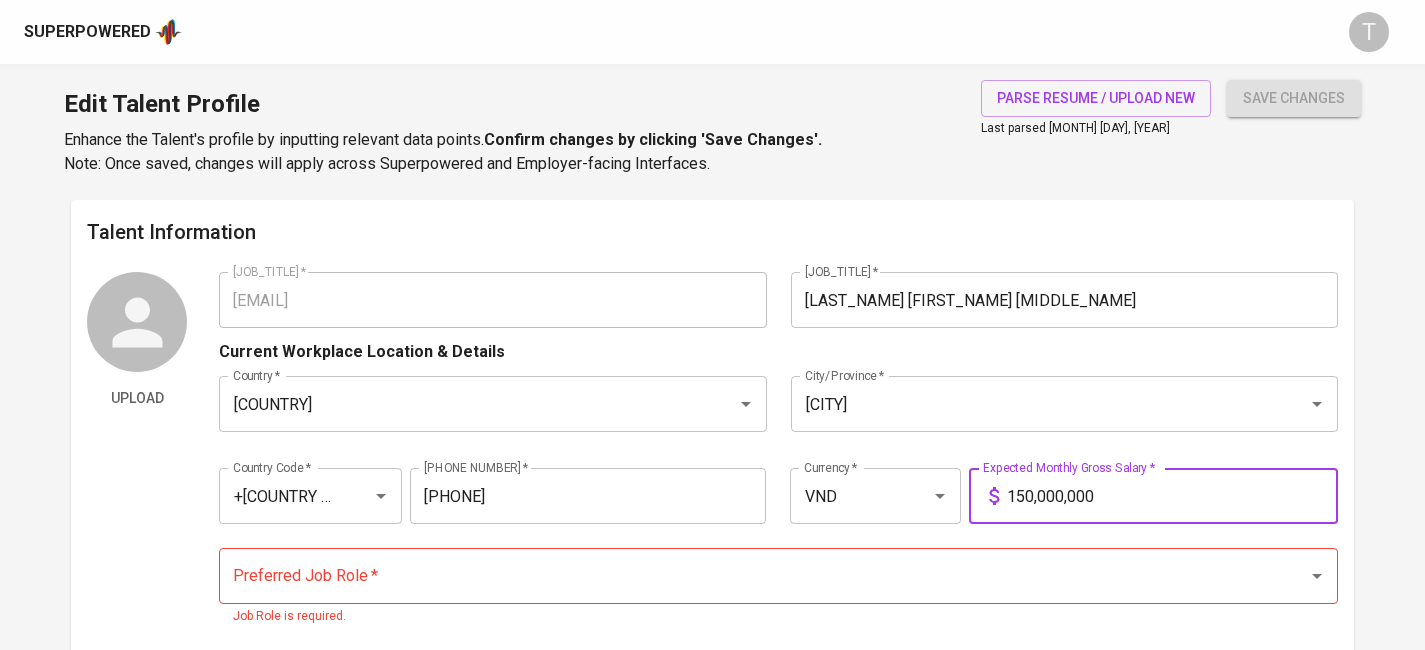 type on "150,000,000" 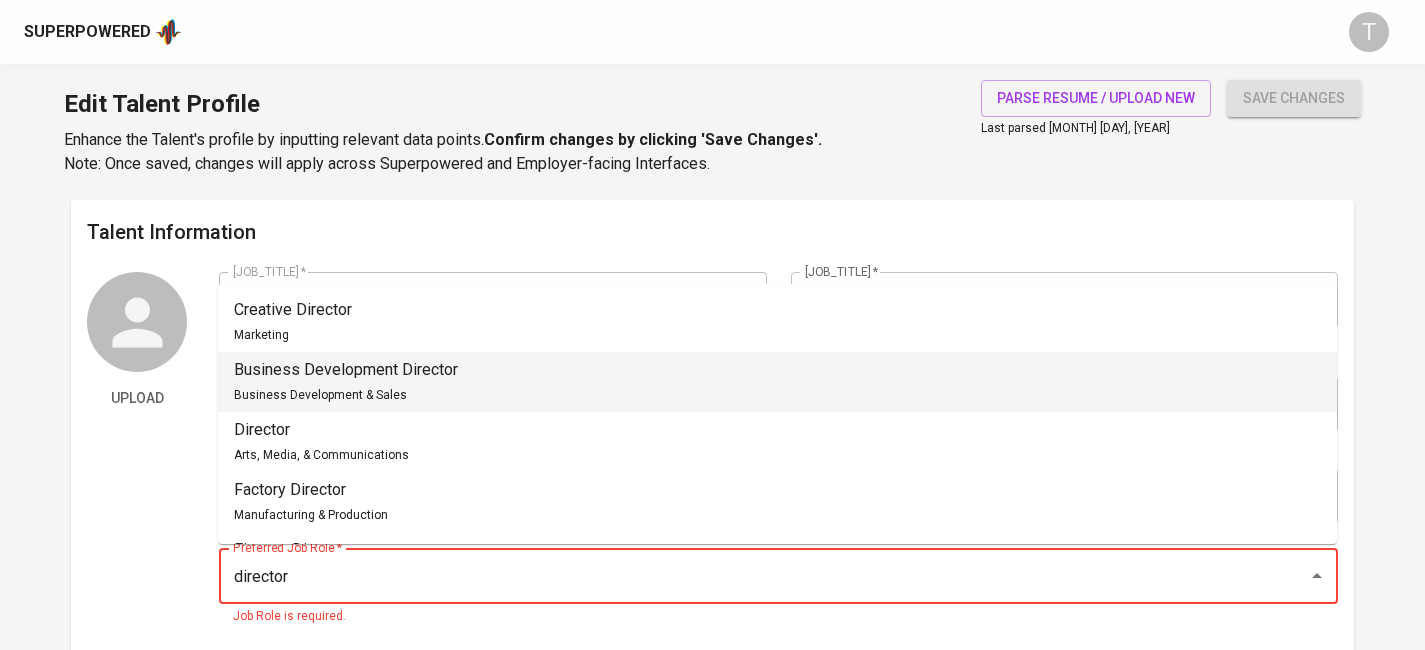 click on "Business Development Director Business Development & Sales" at bounding box center (777, 382) 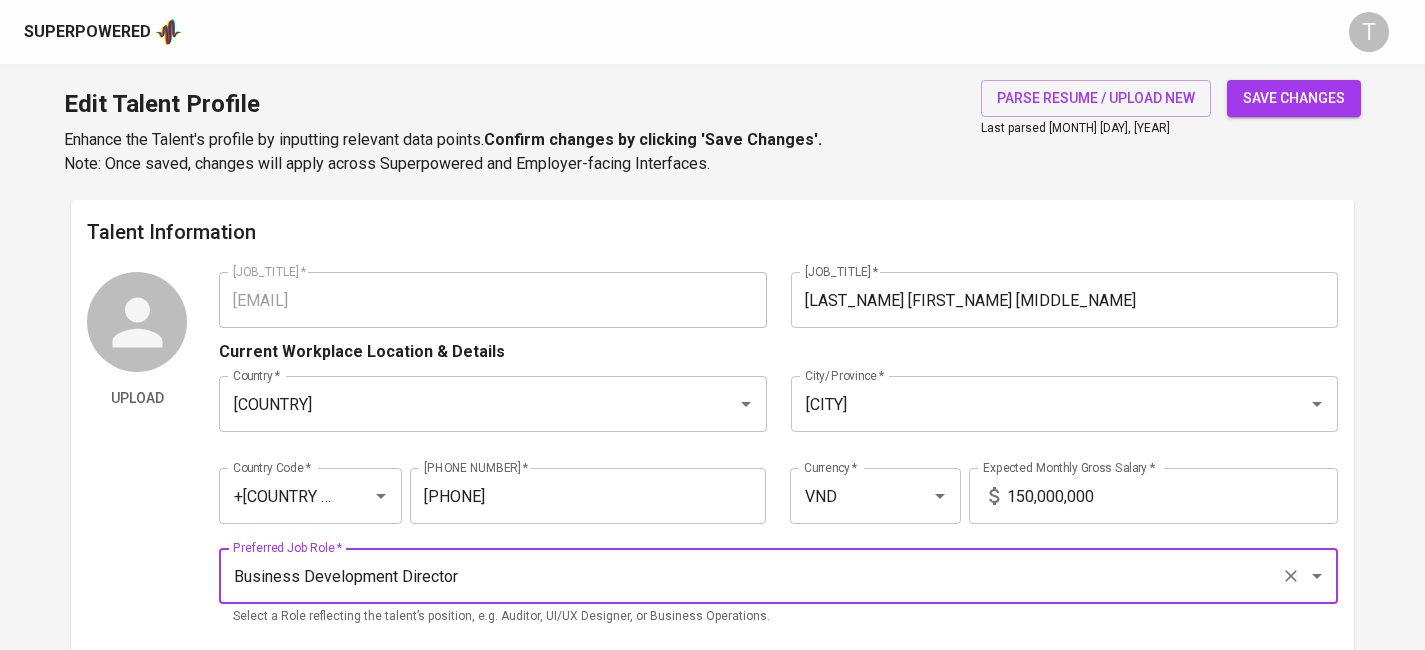 type on "Business Development Director" 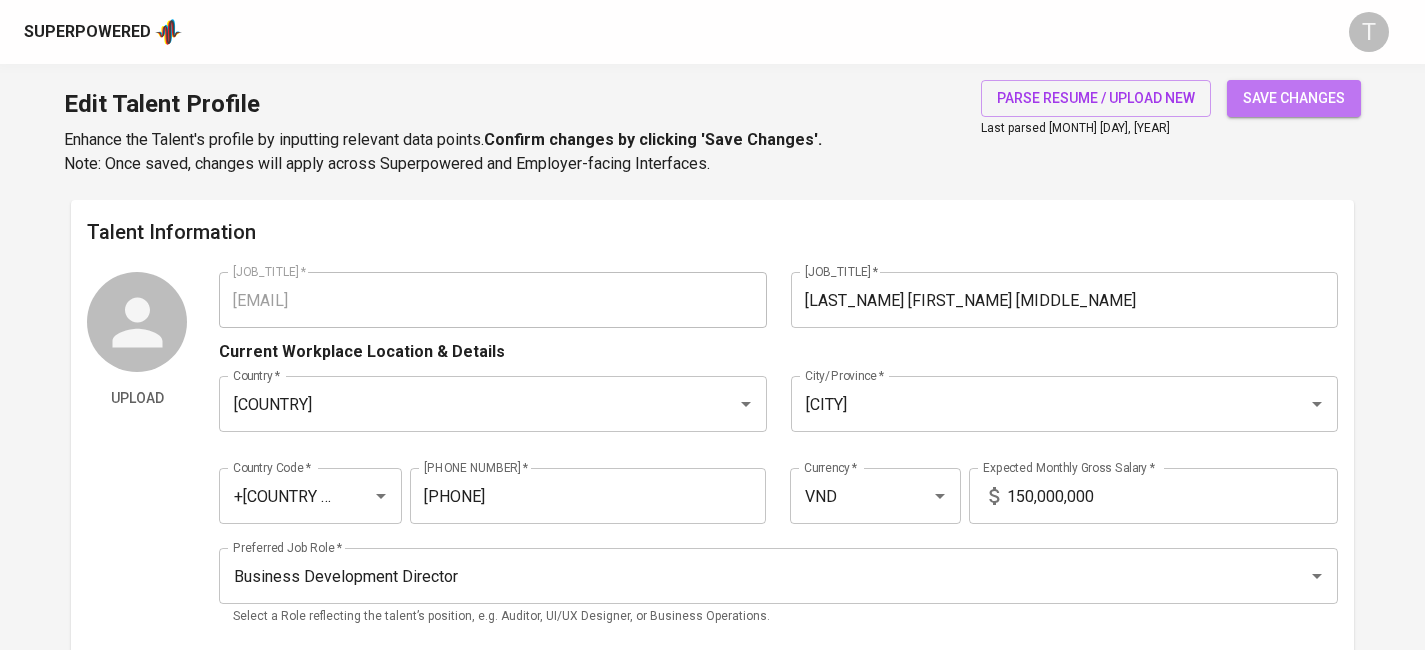 click on "save changes" at bounding box center (1294, 98) 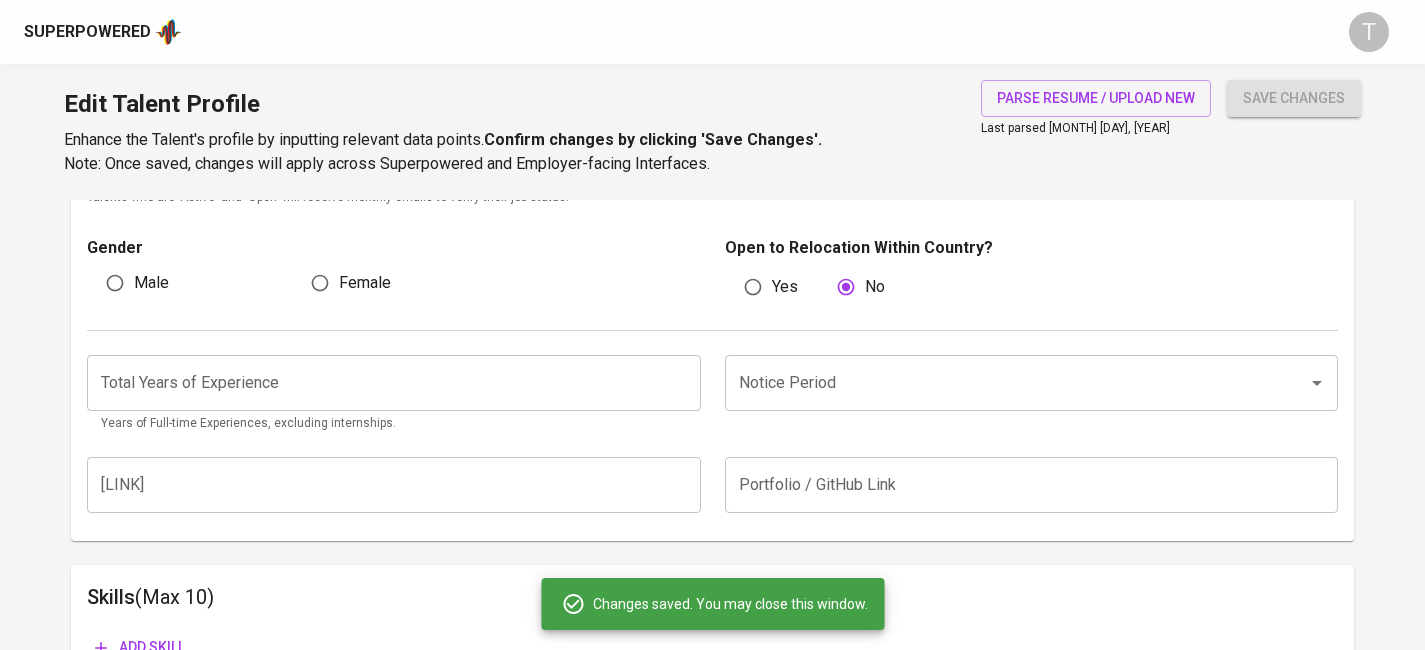 scroll, scrollTop: 0, scrollLeft: 0, axis: both 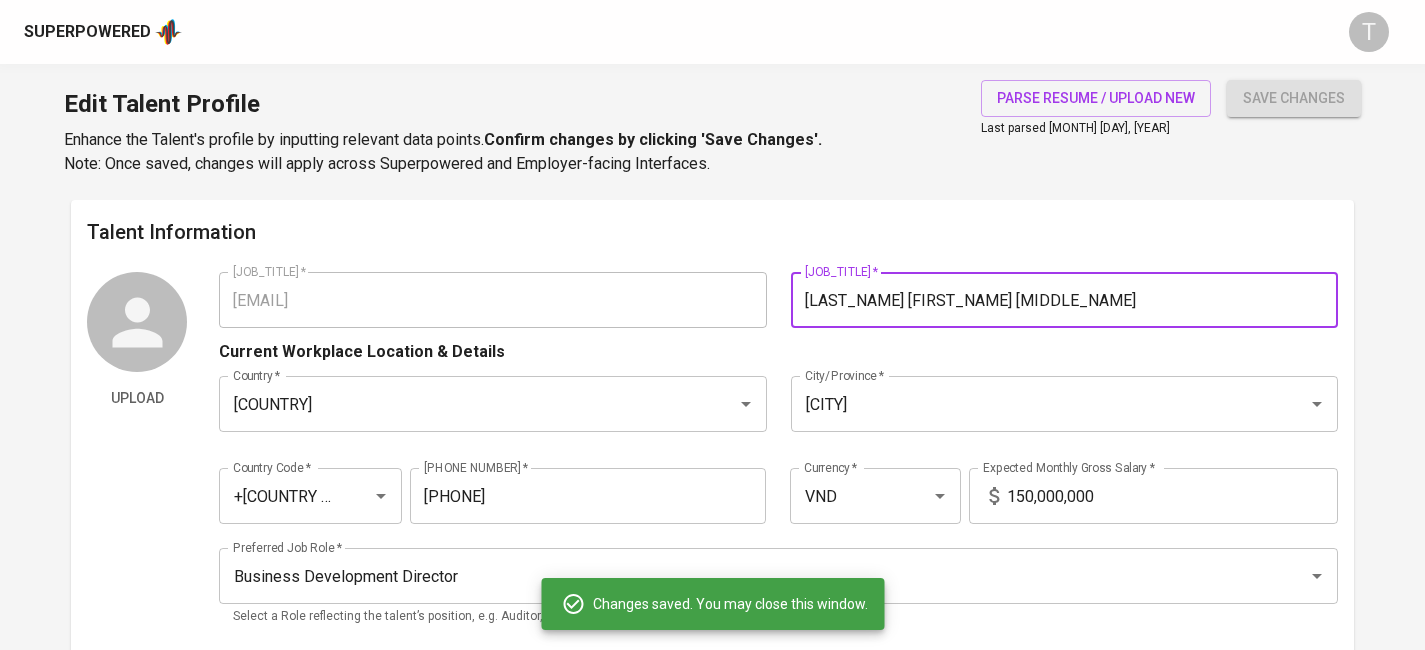 drag, startPoint x: 945, startPoint y: 303, endPoint x: 780, endPoint y: 304, distance: 165.00304 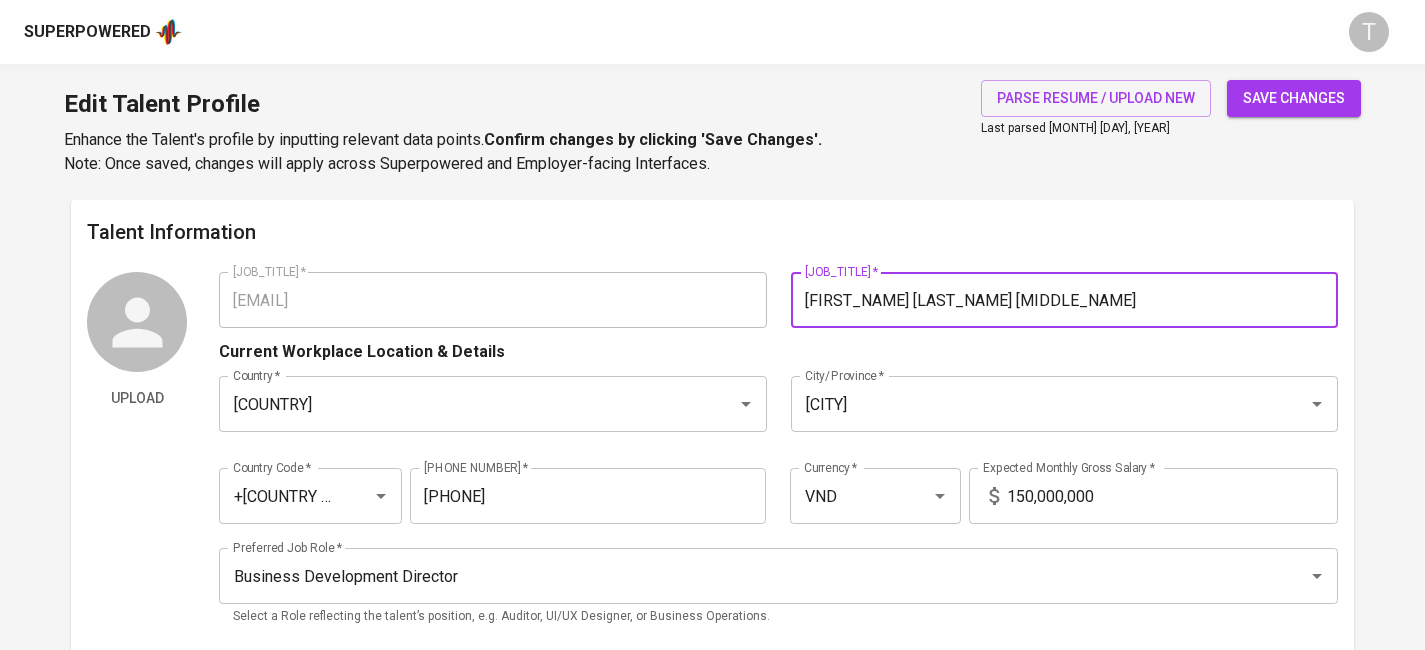 type on "[FIRST_NAME] [LAST_NAME] [MIDDLE_NAME]" 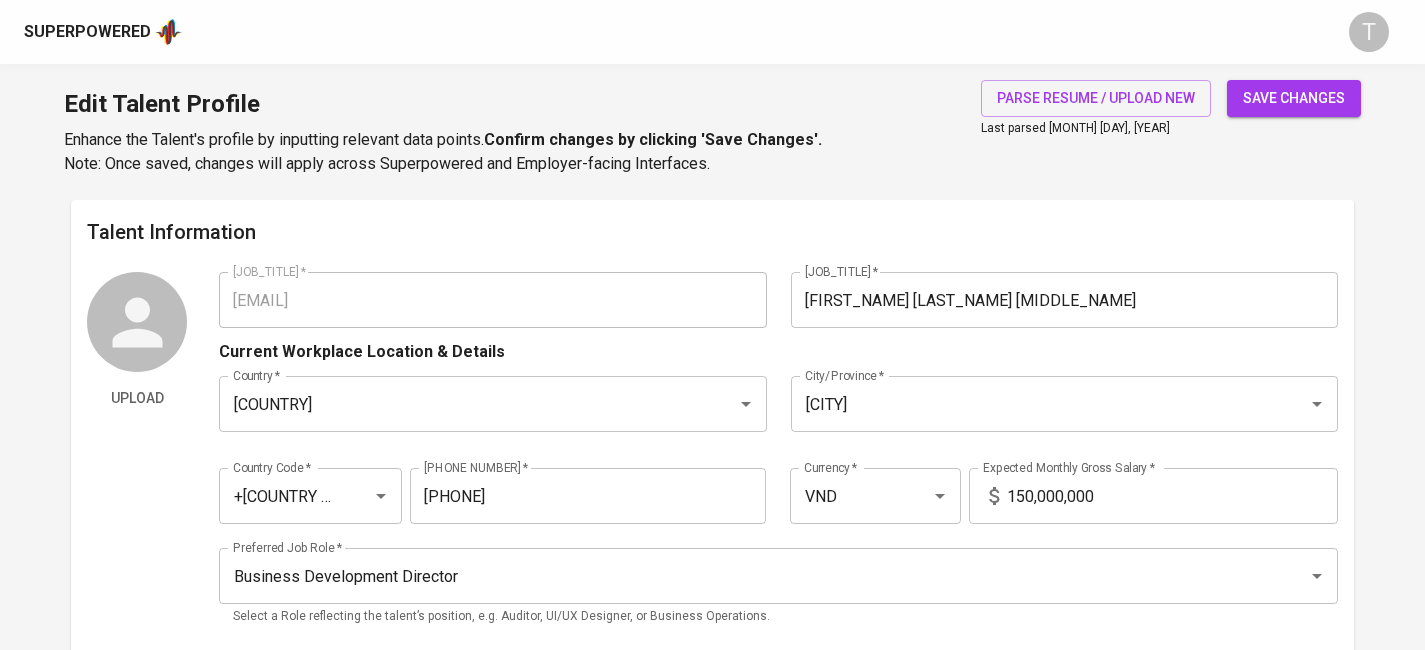 click on "save changes" at bounding box center [1294, 128] 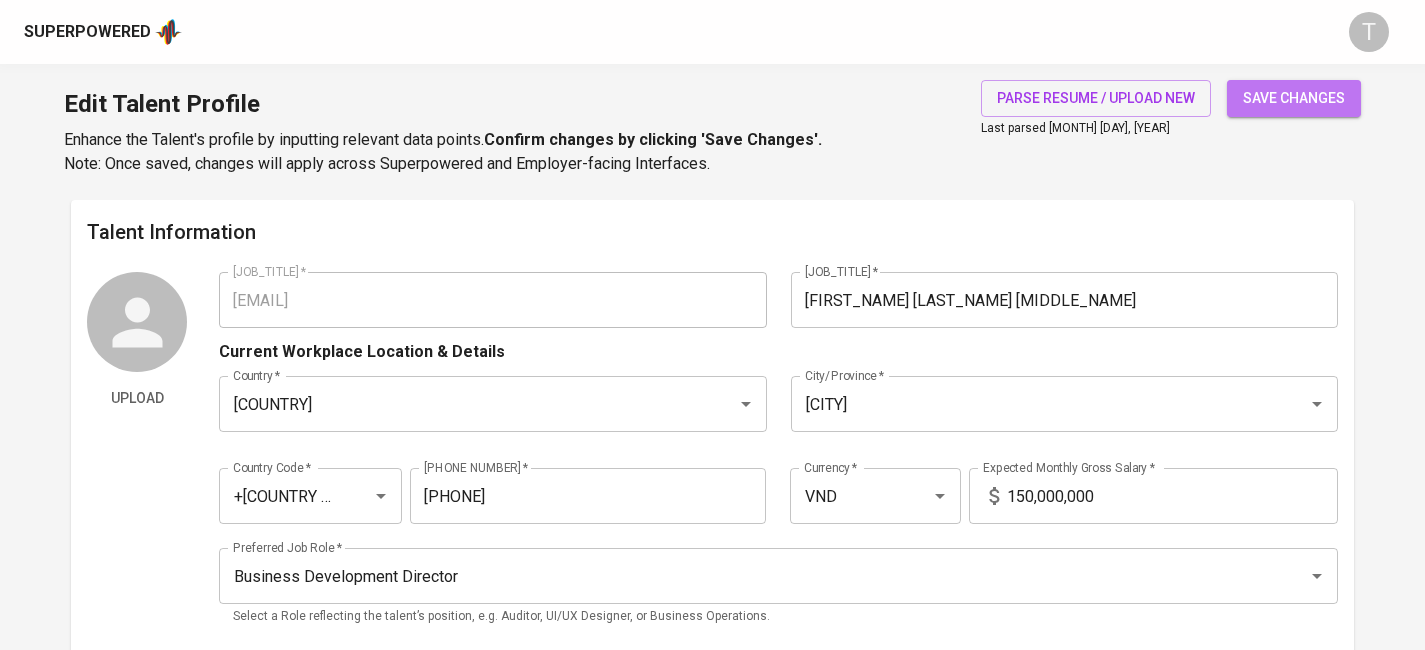 click on "save changes" at bounding box center [1294, 98] 